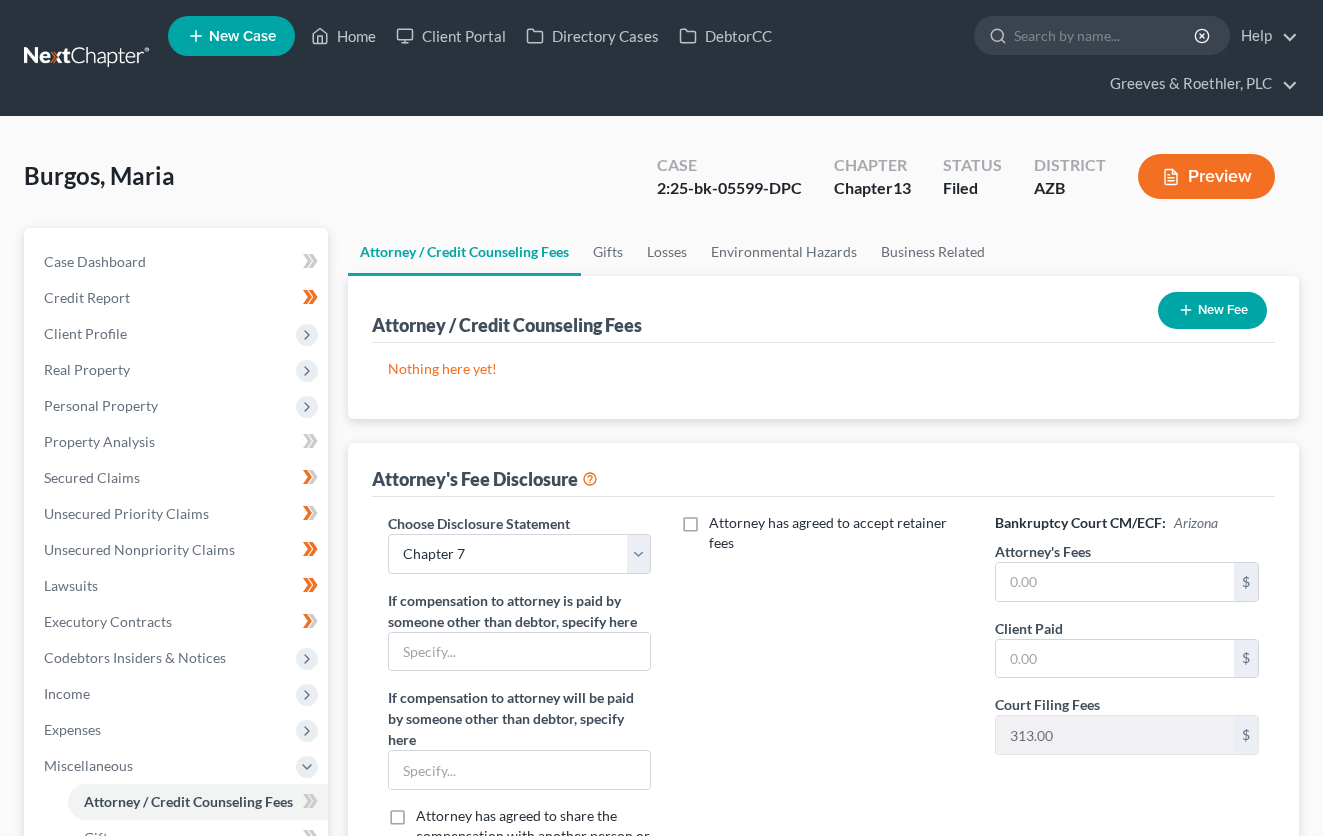 select on "1" 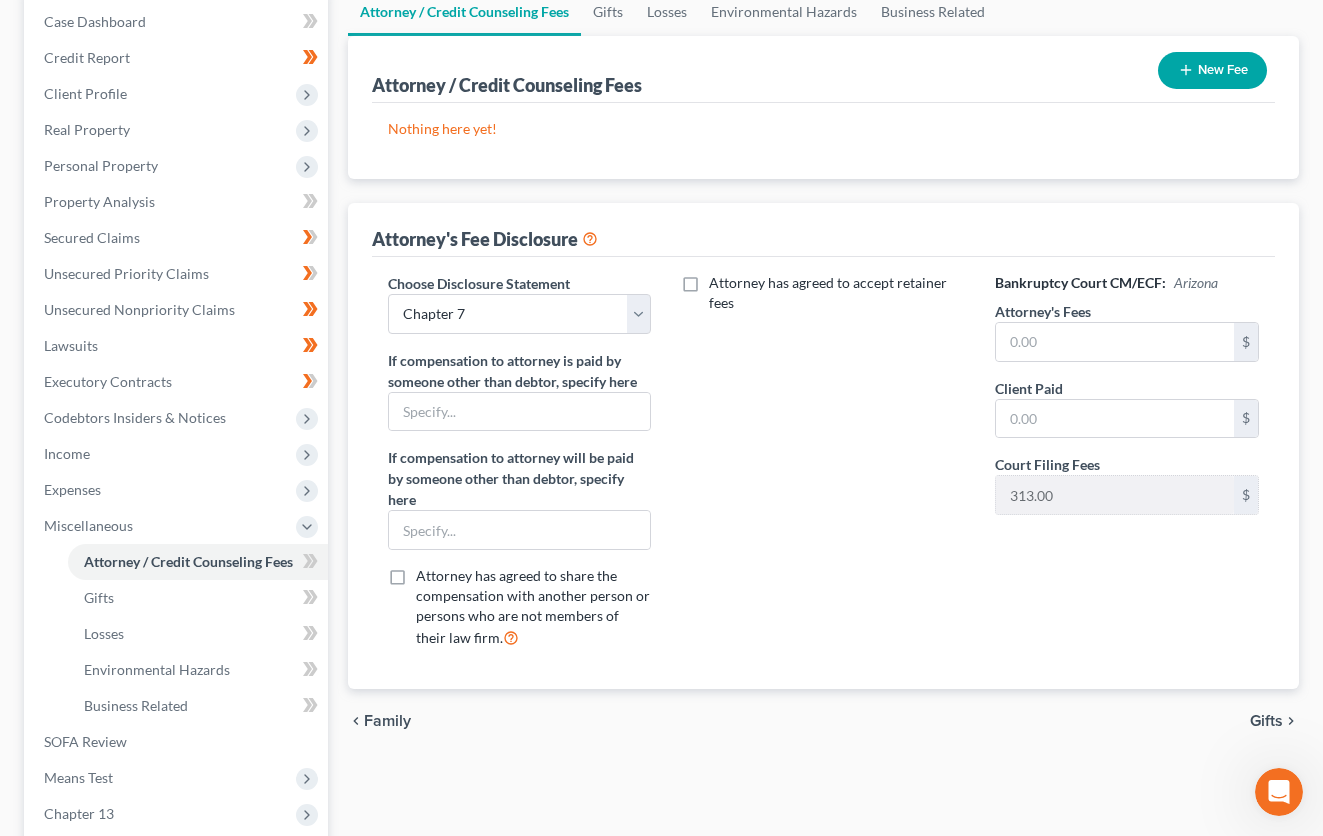 scroll, scrollTop: 0, scrollLeft: 0, axis: both 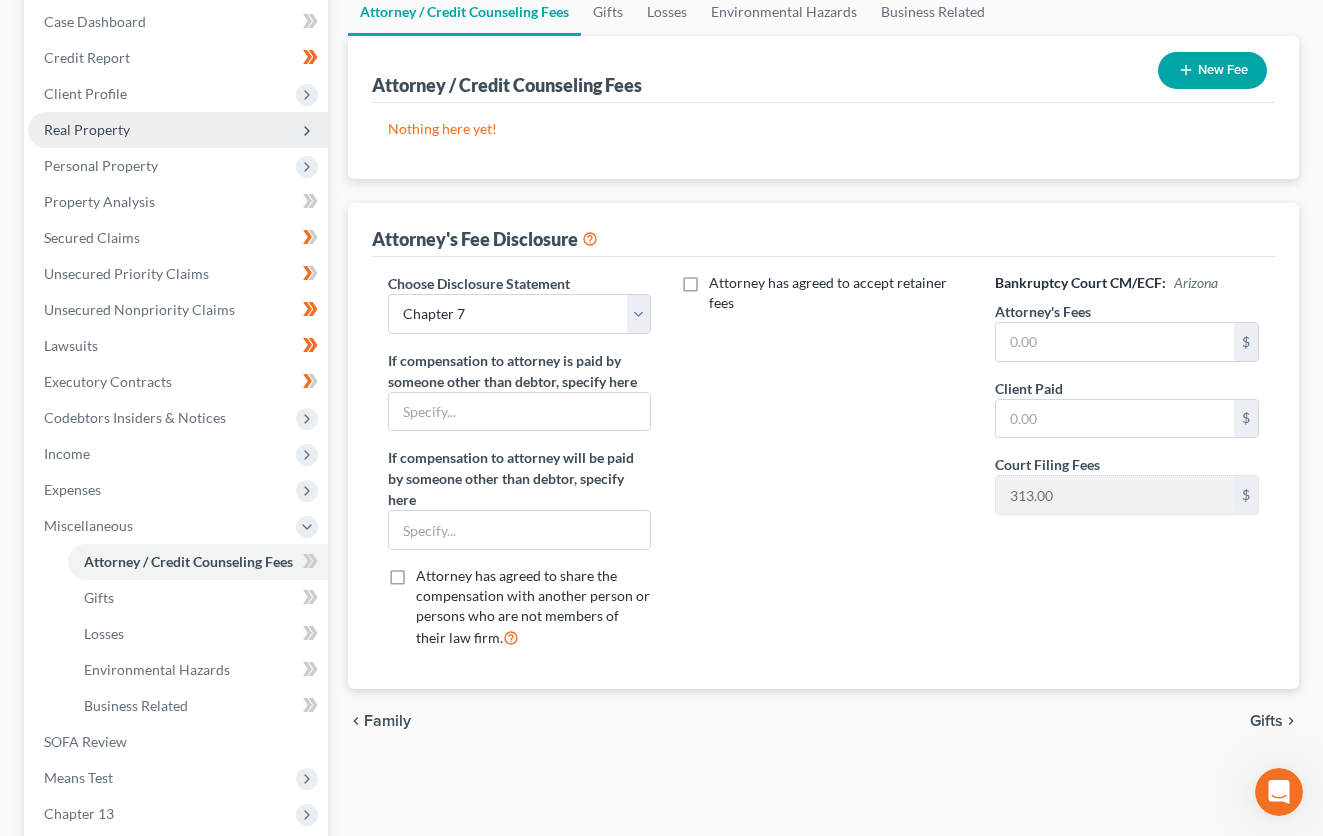 click on "Real Property" at bounding box center (178, 130) 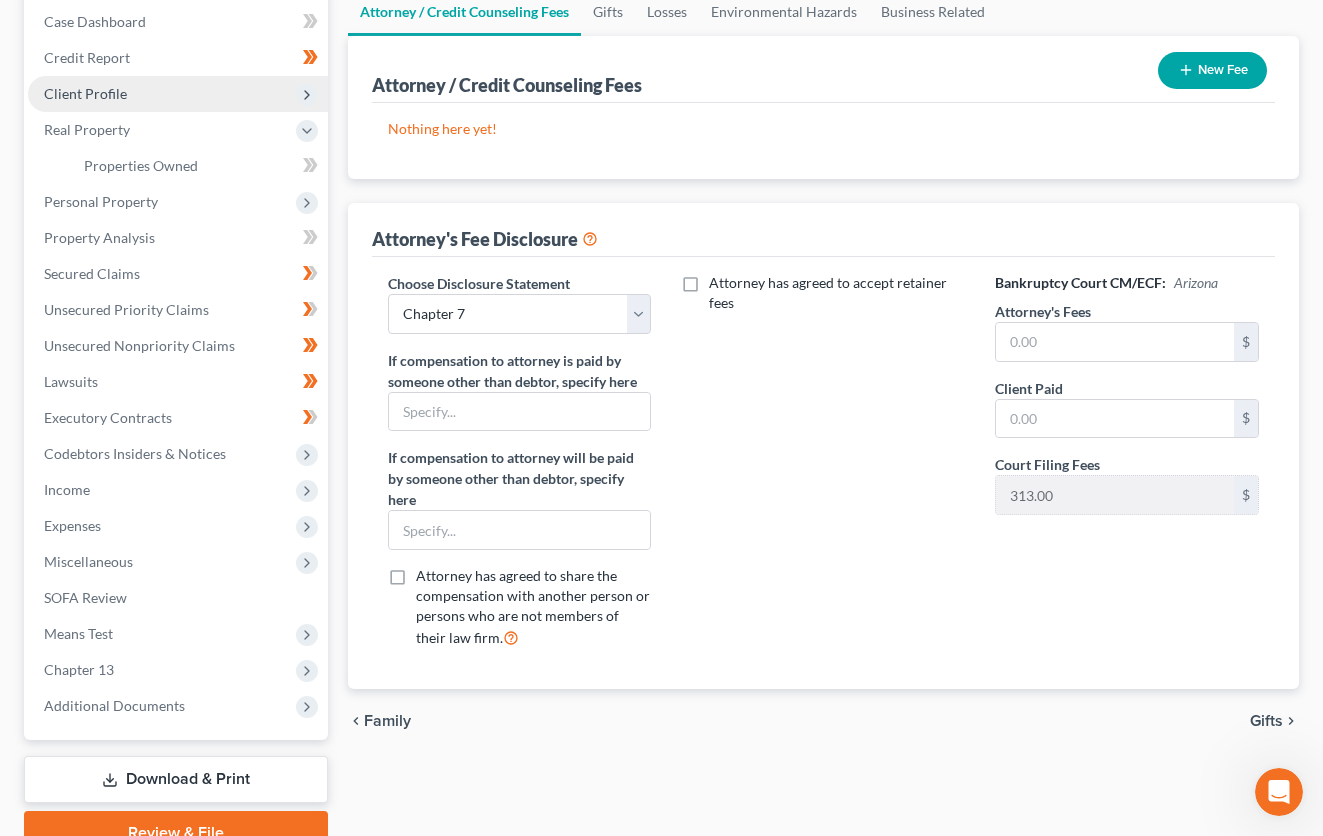 click on "Client Profile" at bounding box center (178, 94) 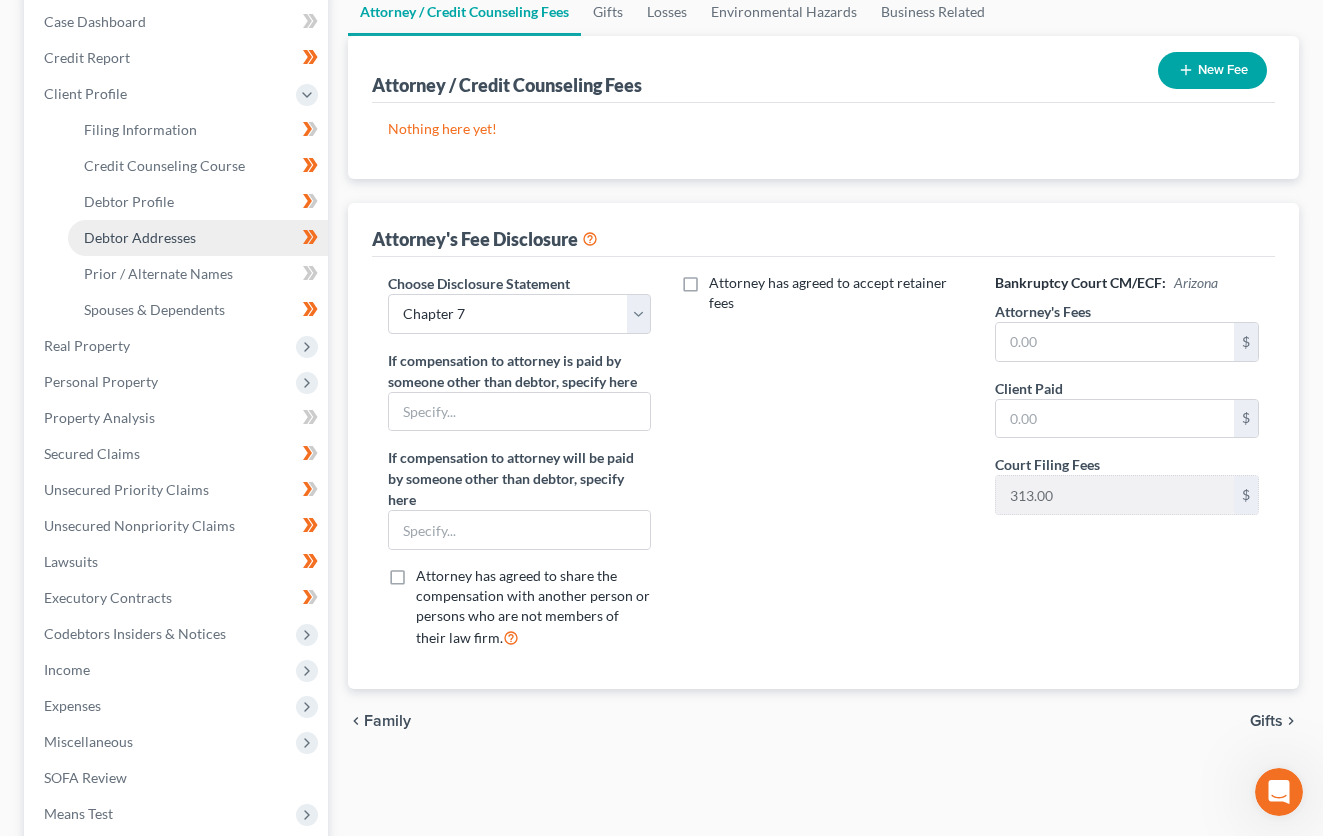 click on "Debtor Addresses" at bounding box center (198, 238) 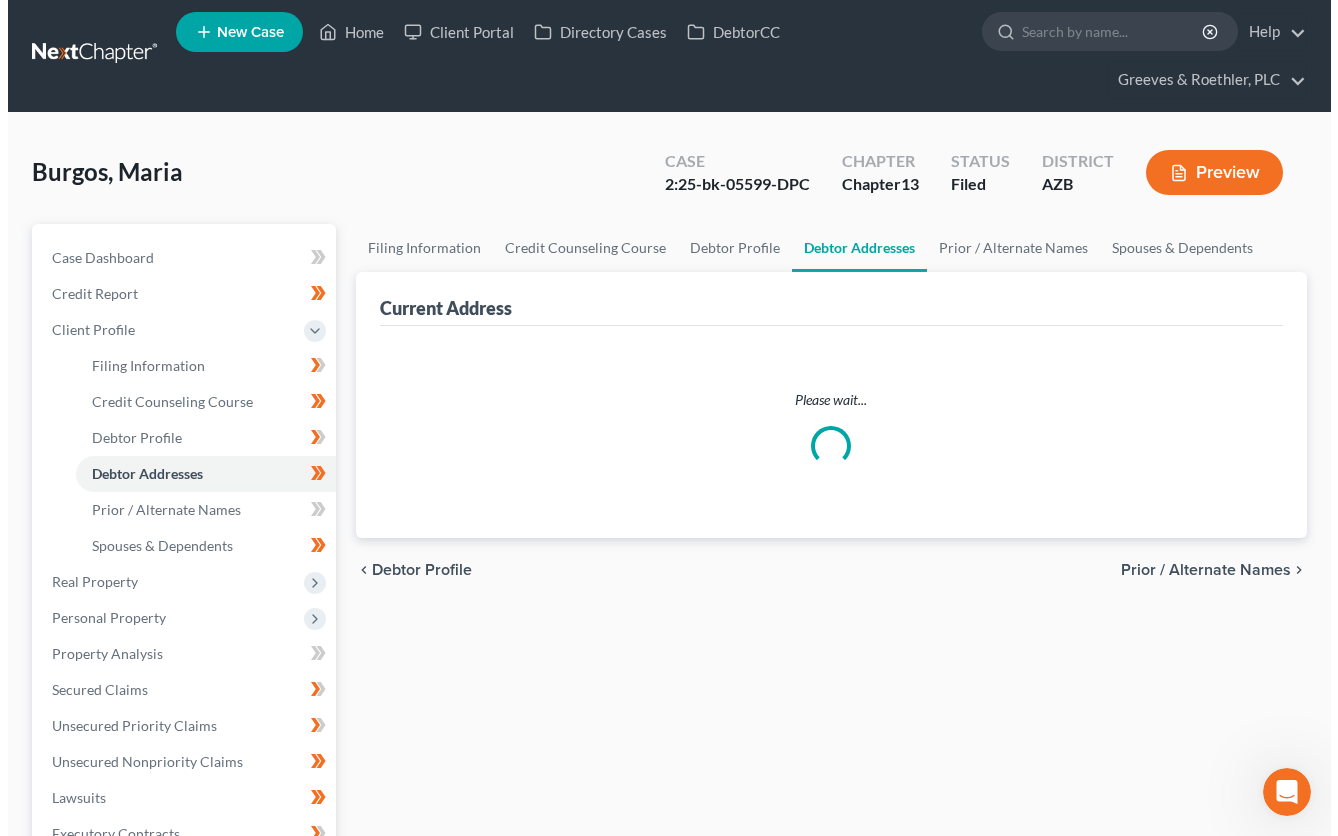 scroll, scrollTop: 0, scrollLeft: 0, axis: both 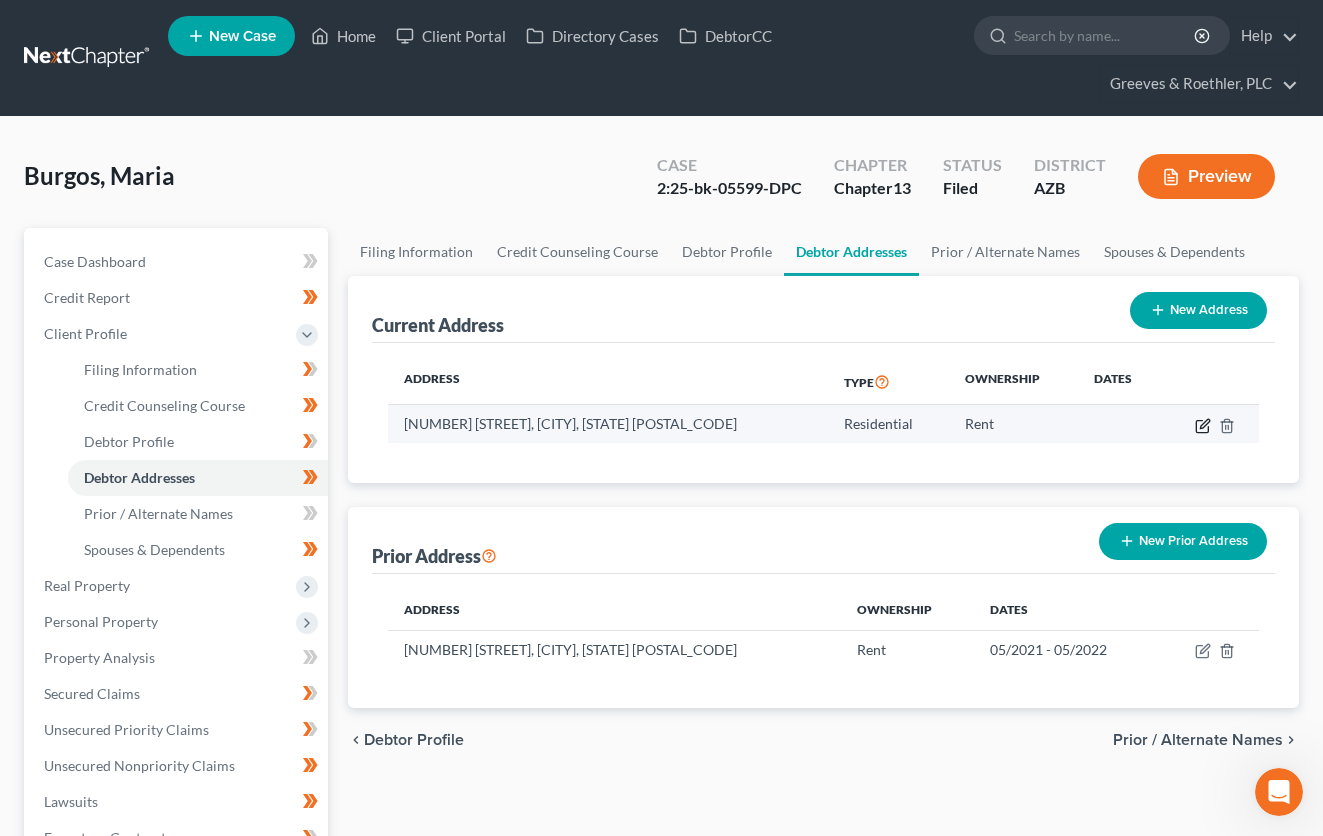 click 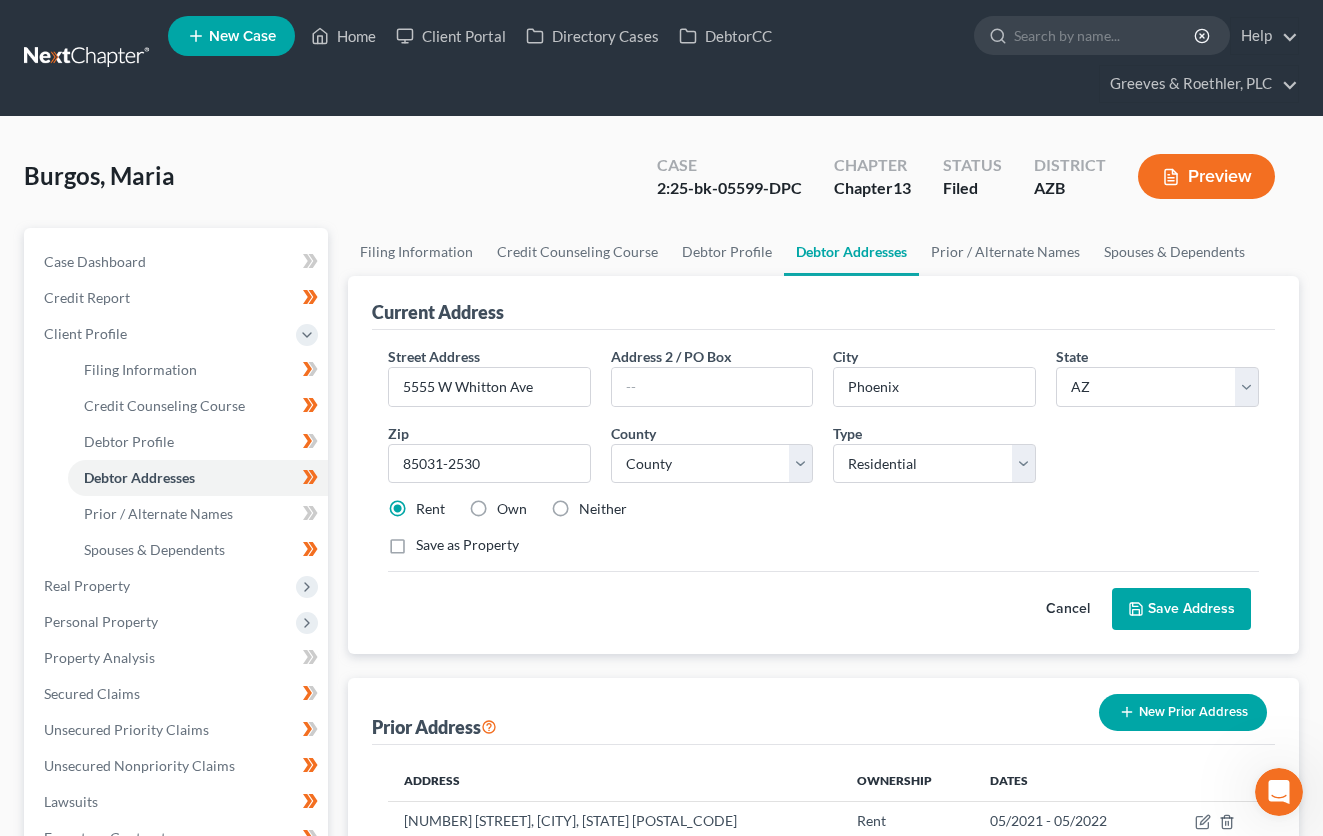 click on "Save Address" at bounding box center [1181, 609] 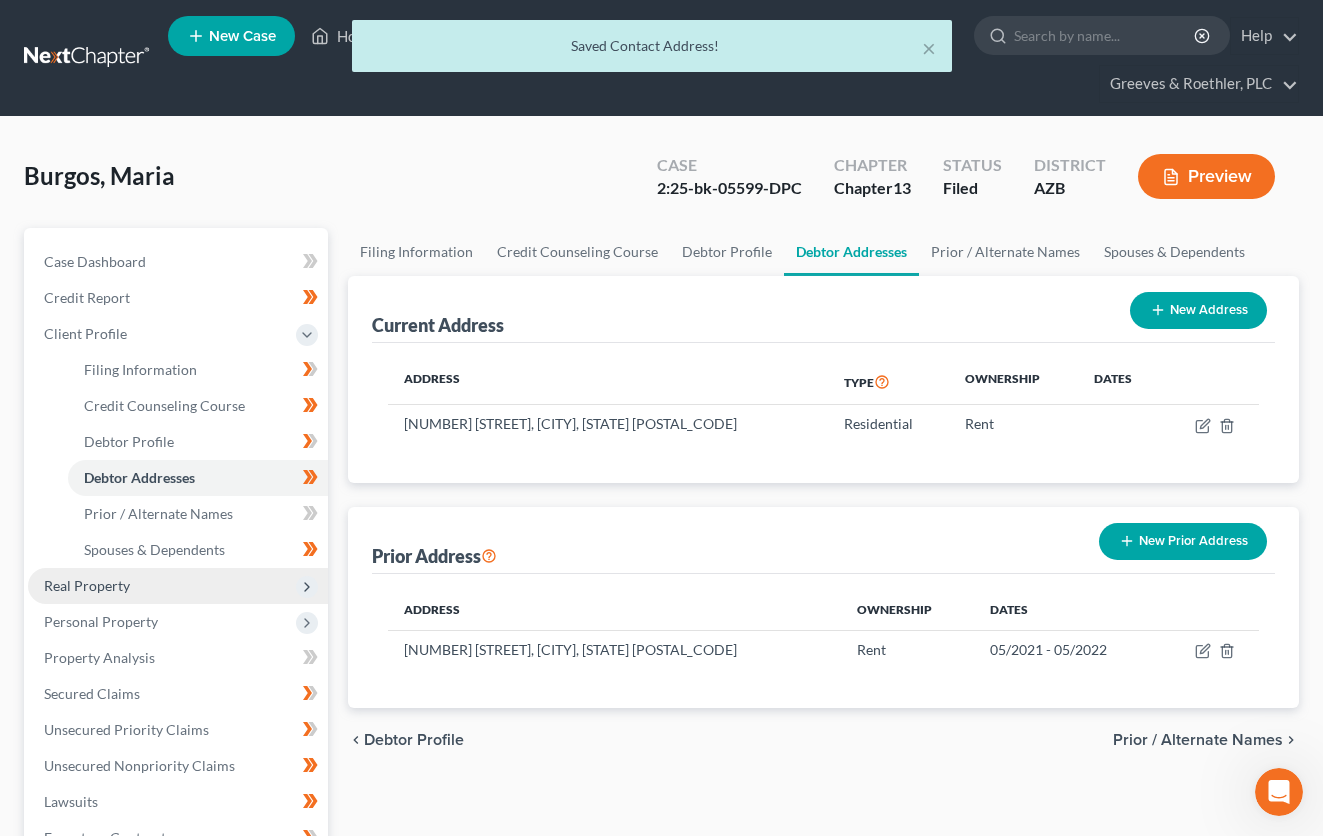 click on "Real Property" at bounding box center [178, 586] 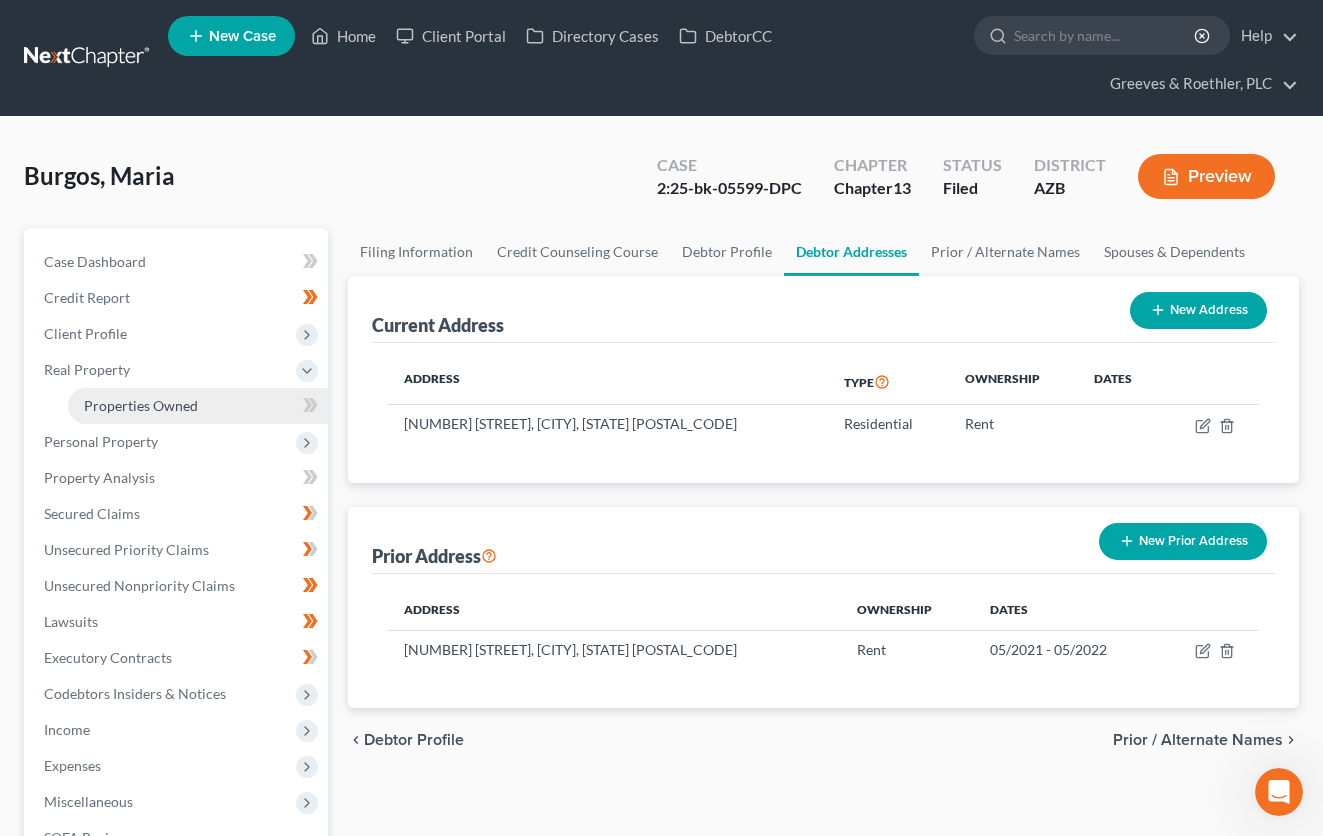 click on "Properties Owned" at bounding box center (198, 406) 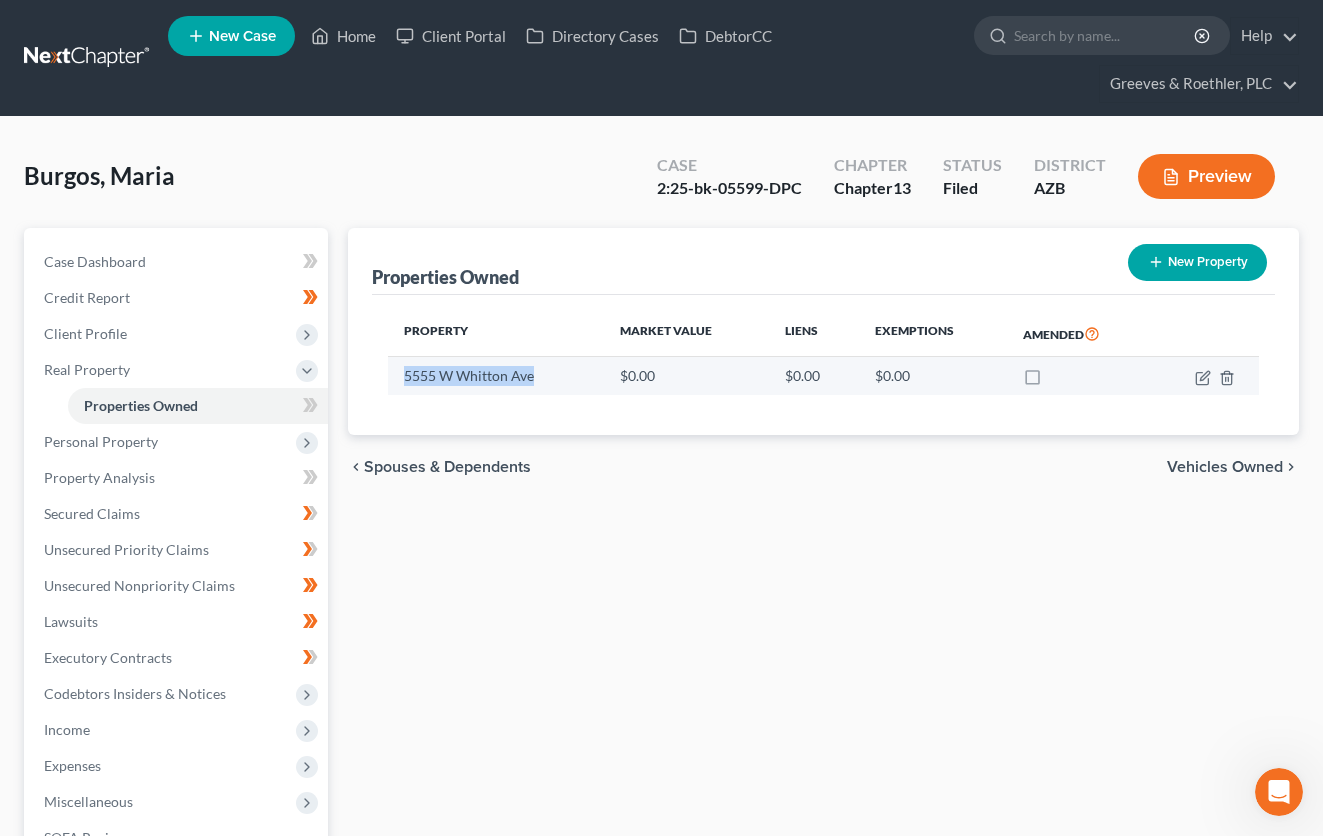 drag, startPoint x: 401, startPoint y: 377, endPoint x: 537, endPoint y: 377, distance: 136 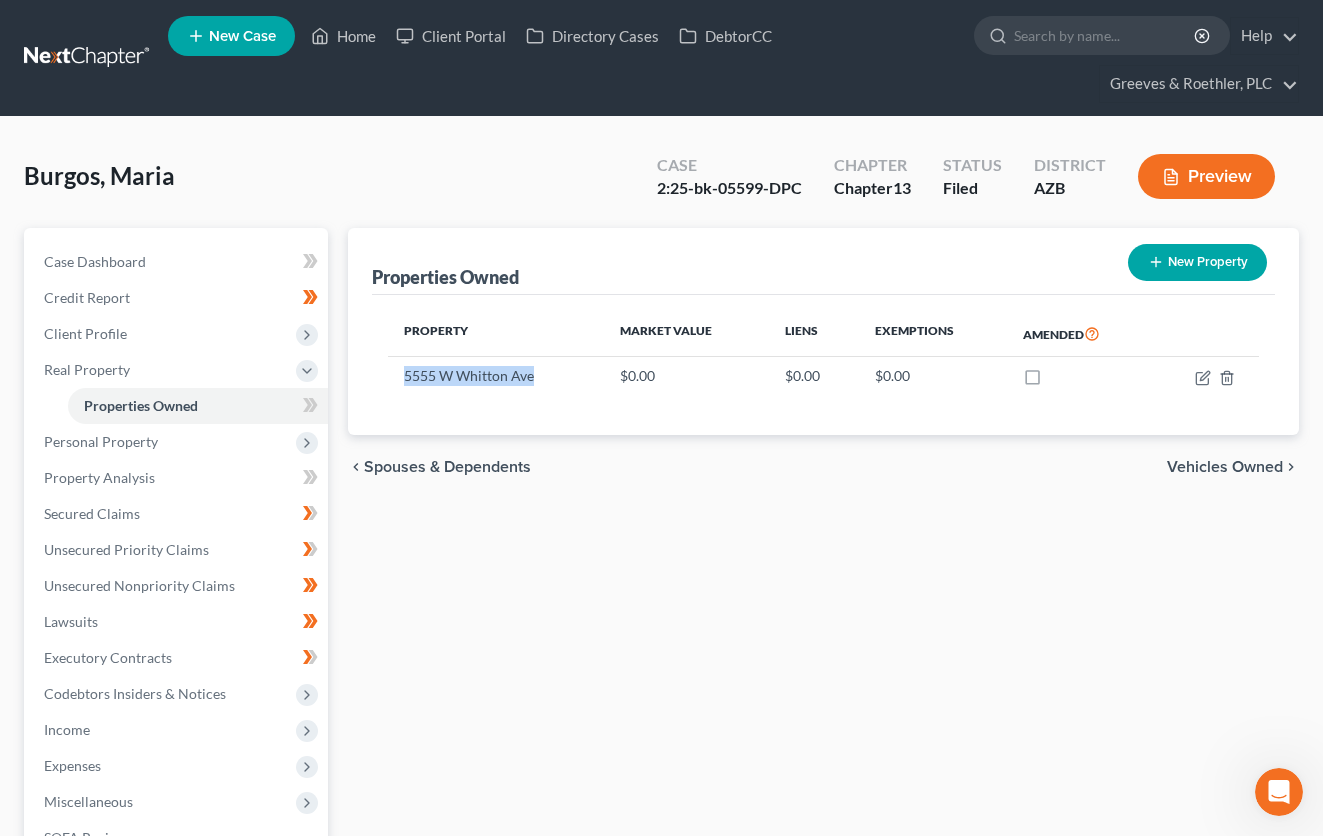copy on "5555 W Whitton Ave" 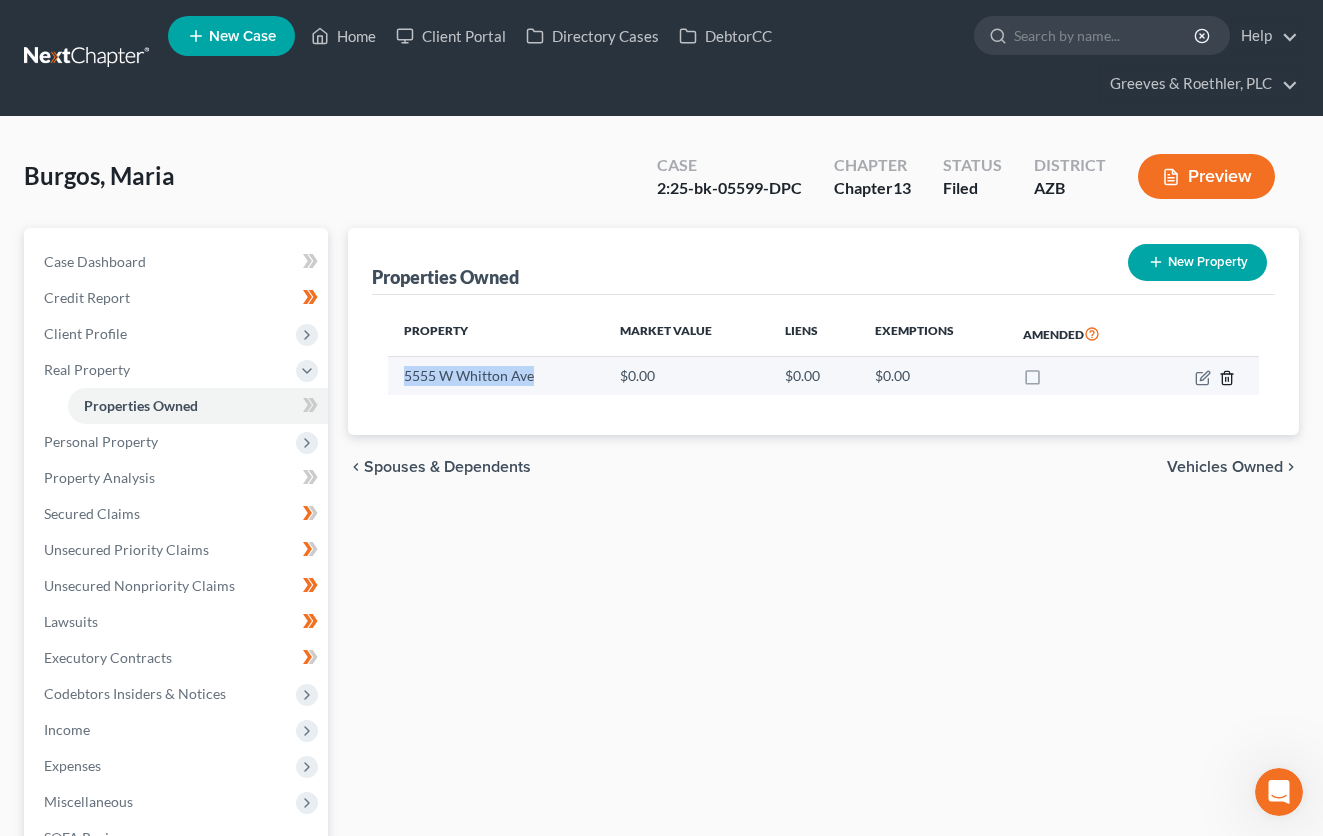 click 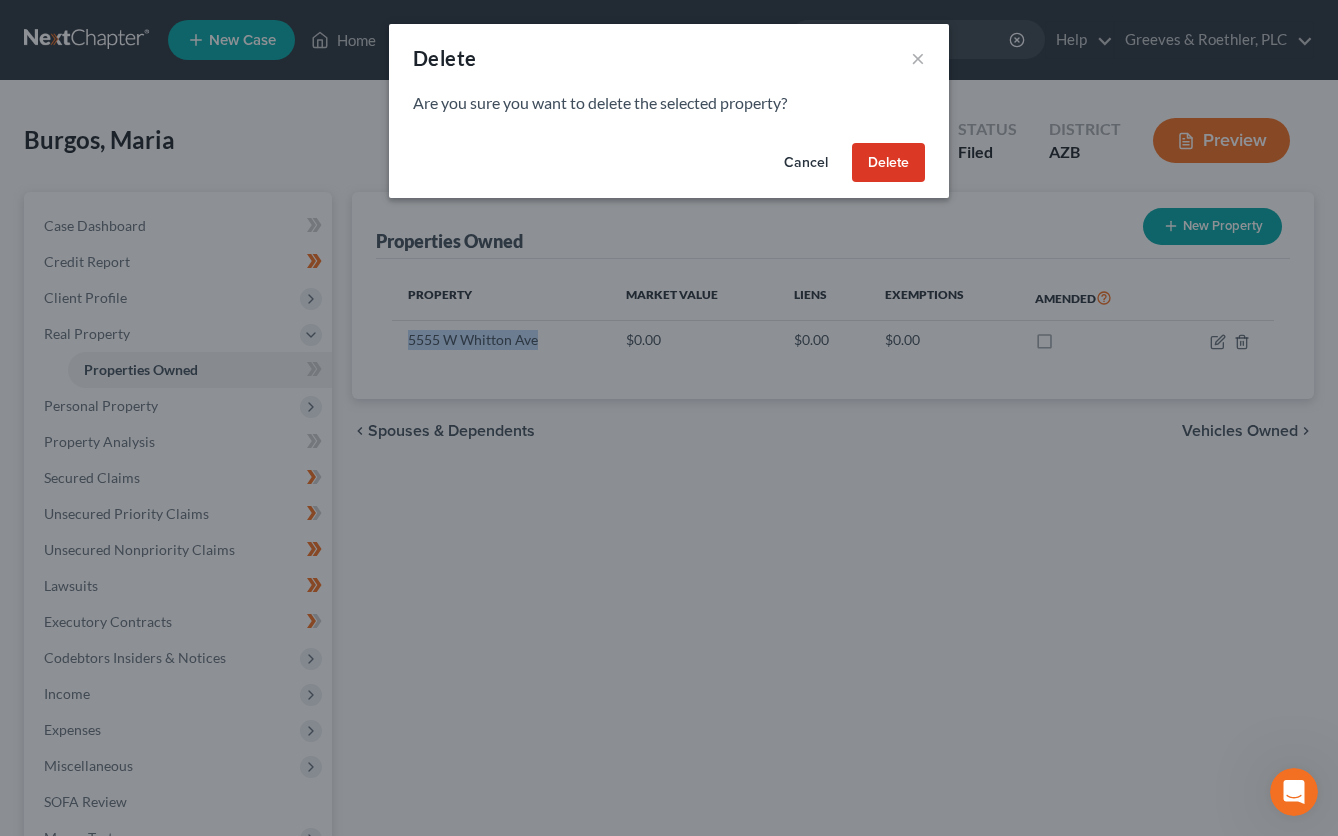 click on "Delete" at bounding box center [888, 163] 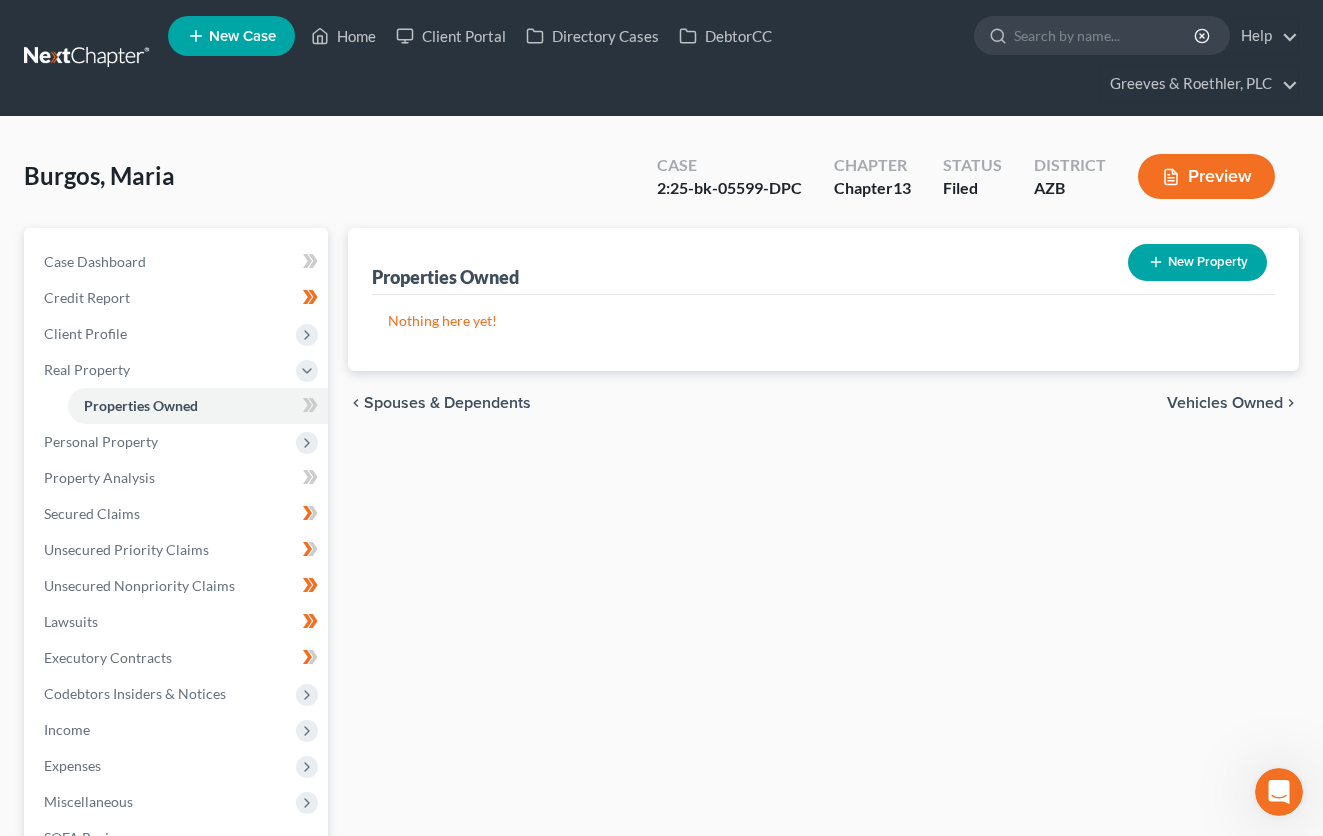 click on "Properties Owned New Property
Nothing here yet! Property Market Value Liens Exemptions Amended
chevron_left
Spouses & Dependents
Vehicles Owned
chevron_right" at bounding box center (823, 661) 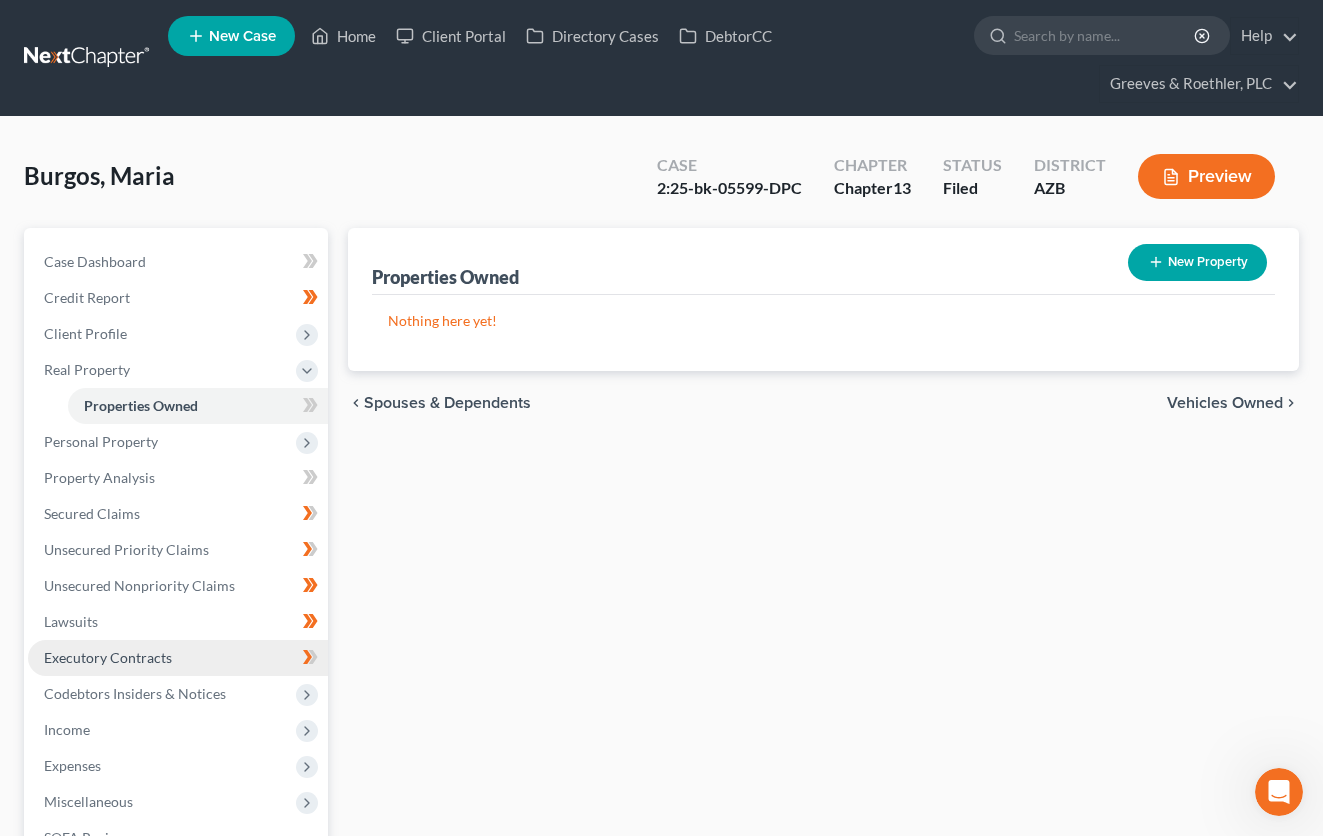 click on "Executory Contracts" at bounding box center (178, 658) 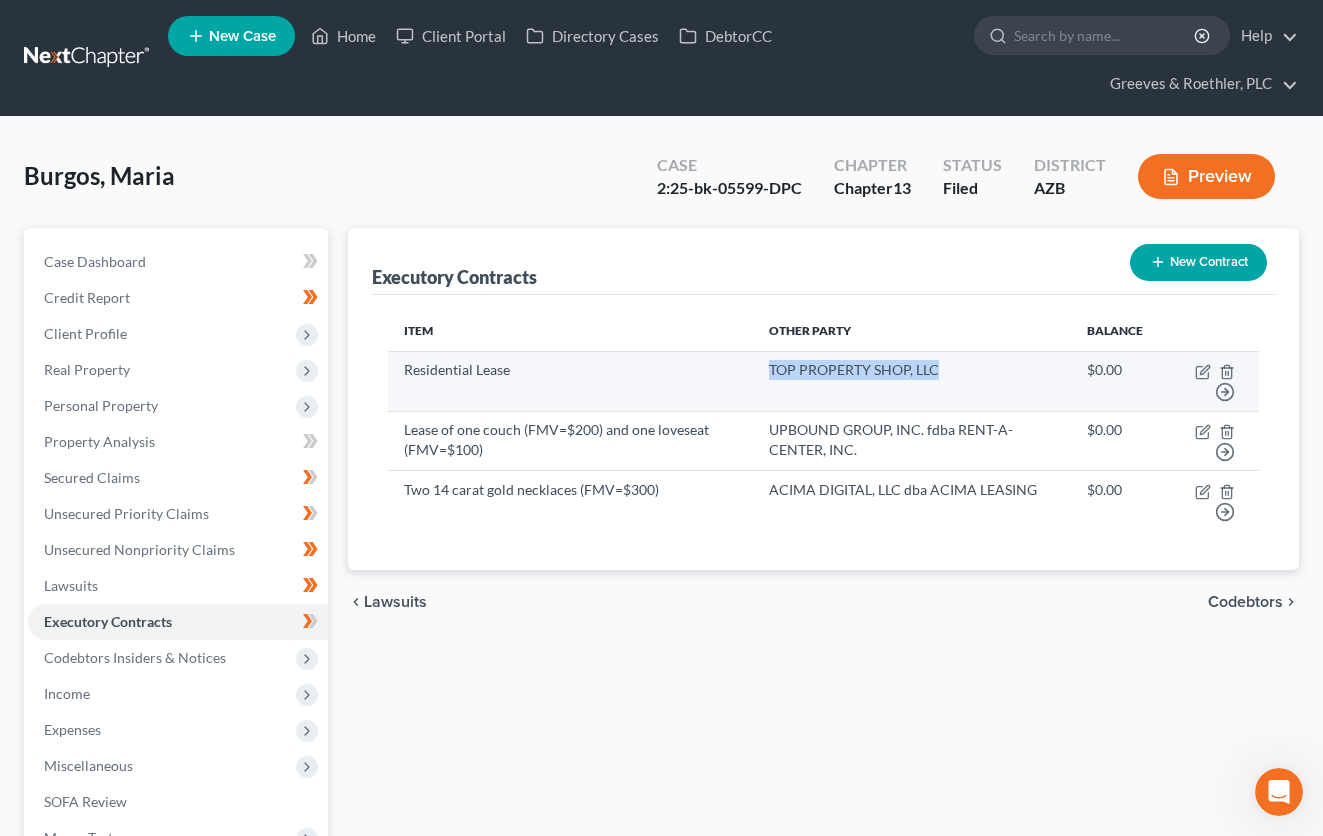 drag, startPoint x: 775, startPoint y: 370, endPoint x: 946, endPoint y: 370, distance: 171 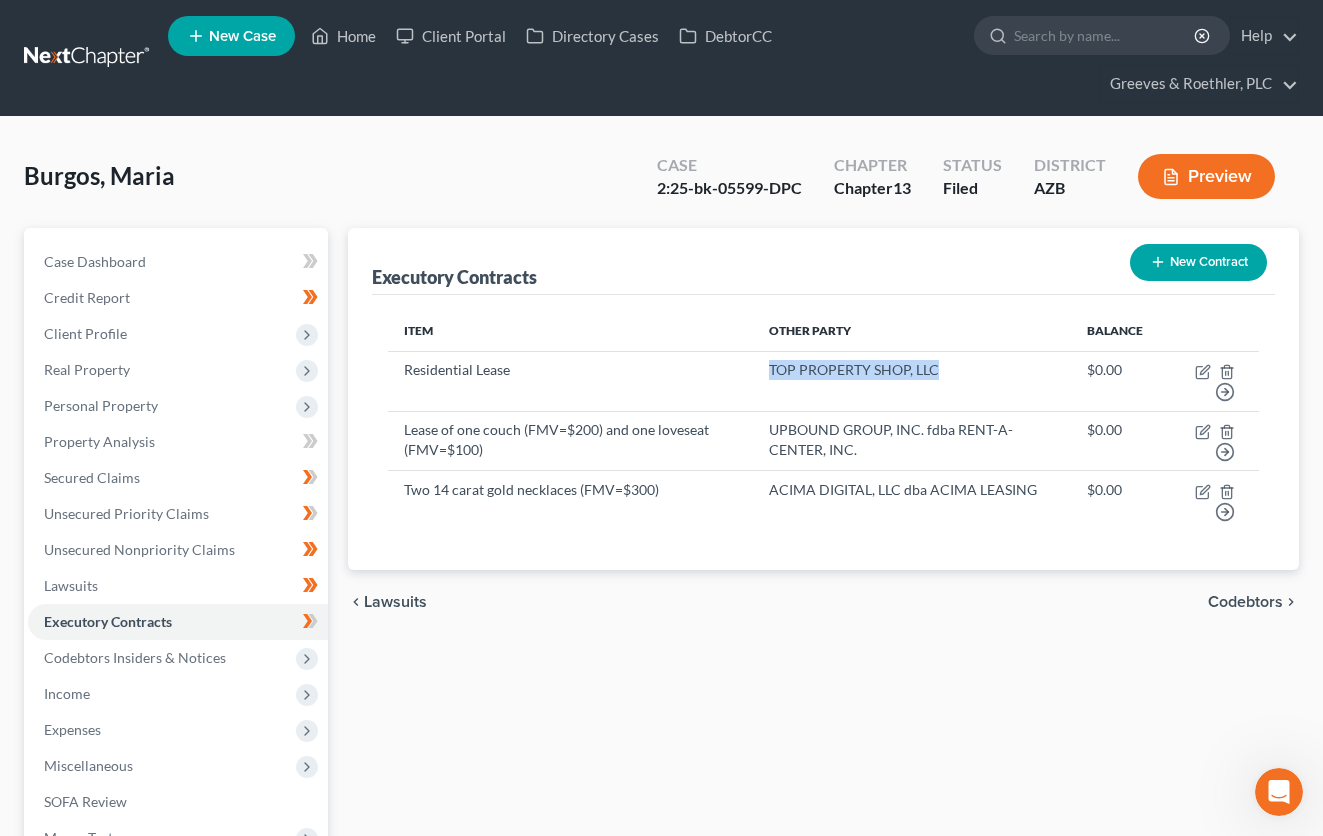 copy on "TOP PROPERTY SHOP, LLC" 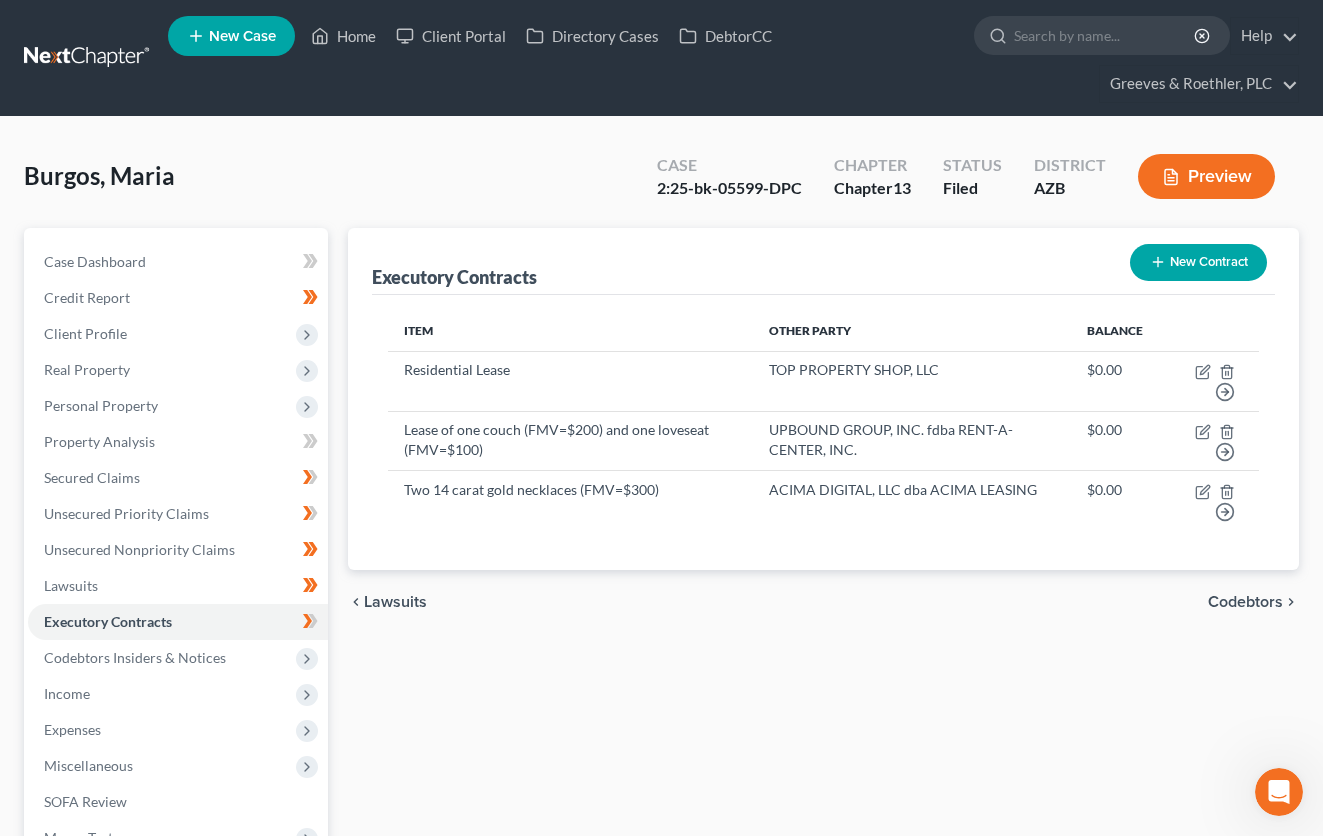 click on "Burgos, Maria Upgraded Case 2:25-bk-05599-DPC Chapter Chapter  13 Status Filed District AZB Preview" at bounding box center [661, 184] 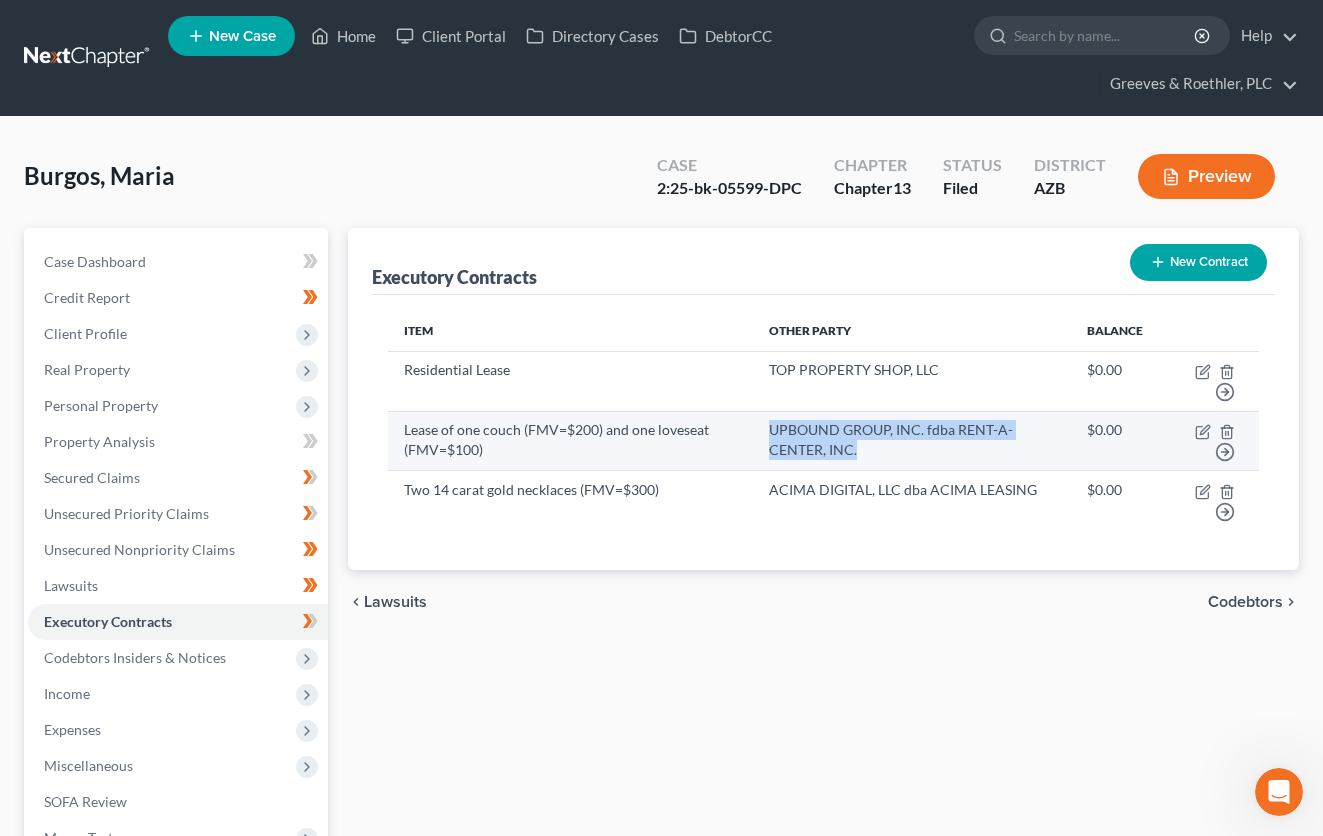 drag, startPoint x: 765, startPoint y: 430, endPoint x: 880, endPoint y: 447, distance: 116.24973 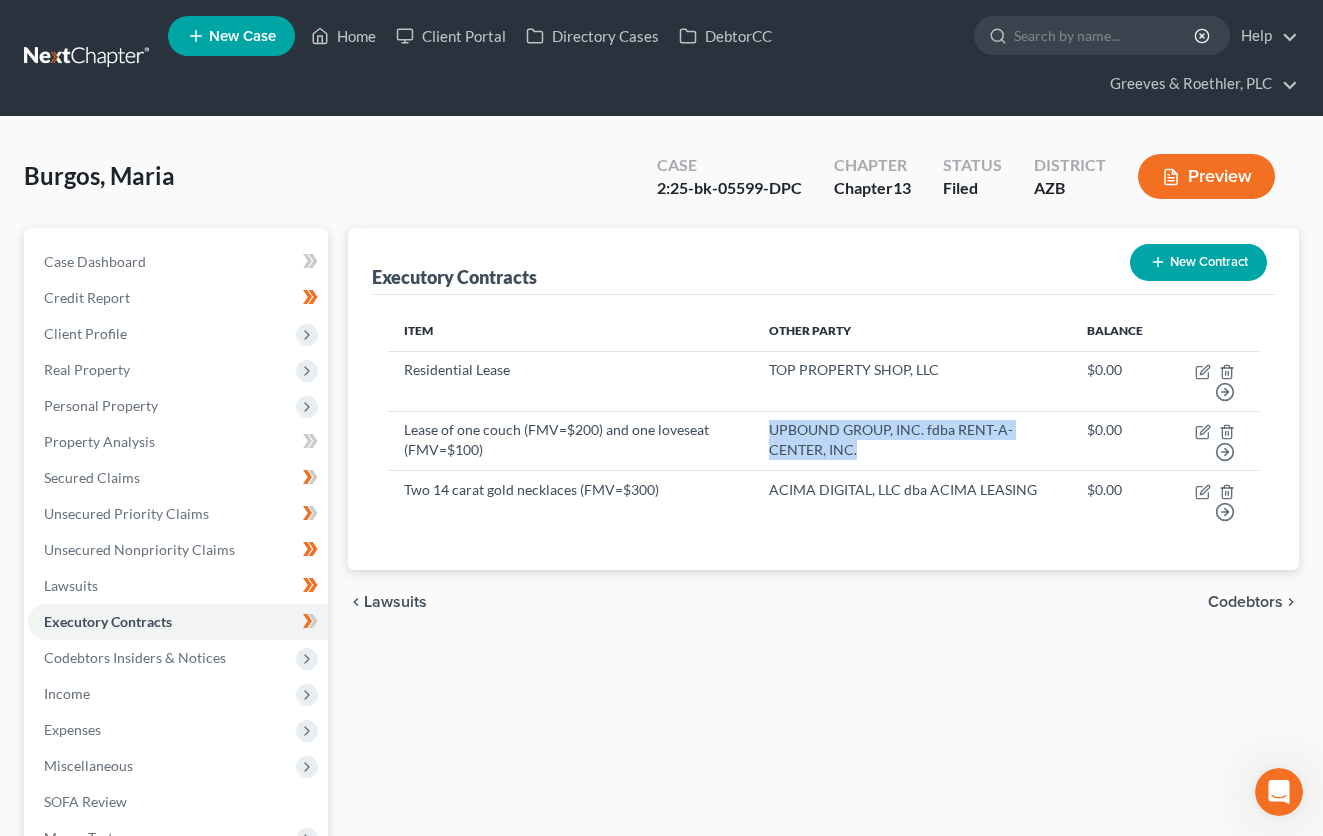 copy on "UPBOUND GROUP, INC. fdba RENT-A-CENTER, INC." 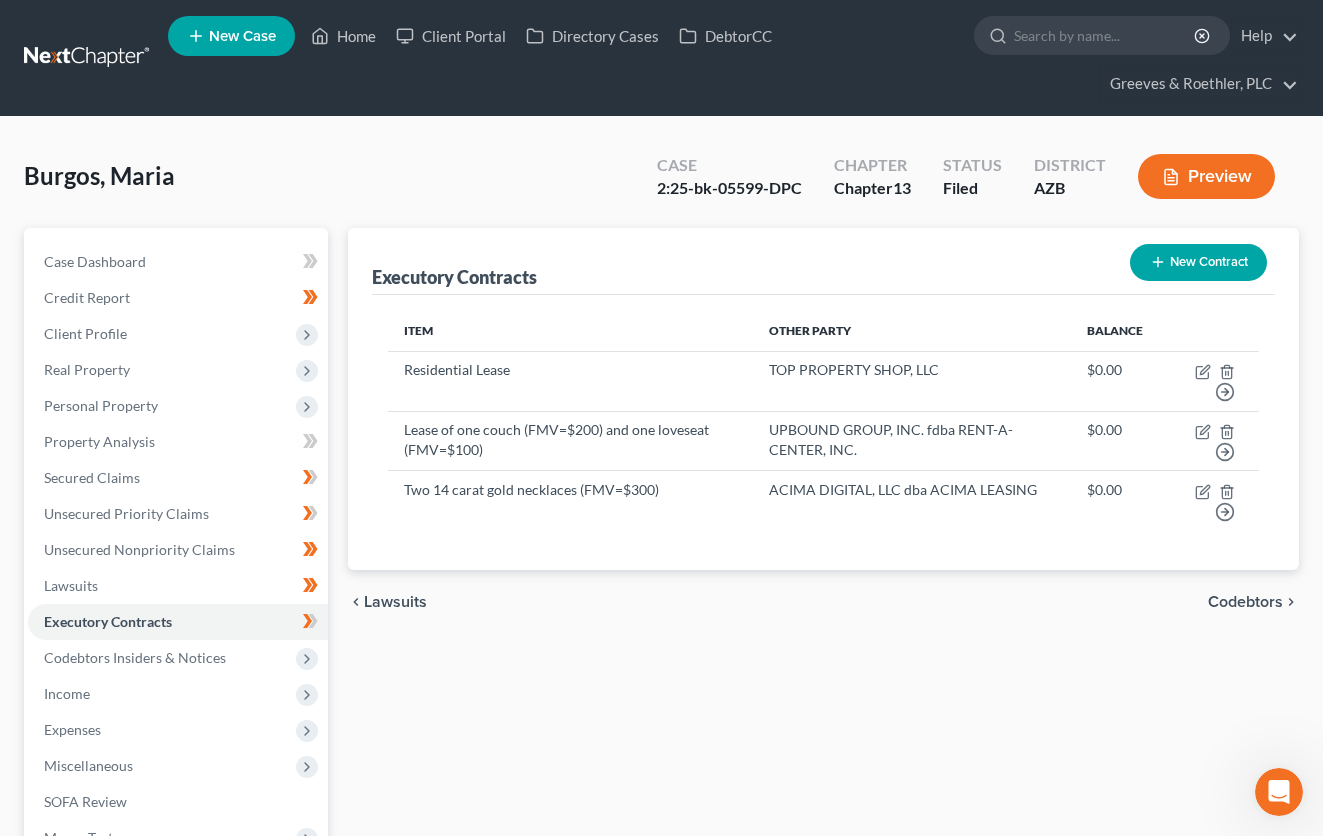 click on "Burgos, Maria Upgraded Case 2:25-bk-05599-DPC Chapter Chapter  13 Status Filed District AZB Preview" at bounding box center [661, 184] 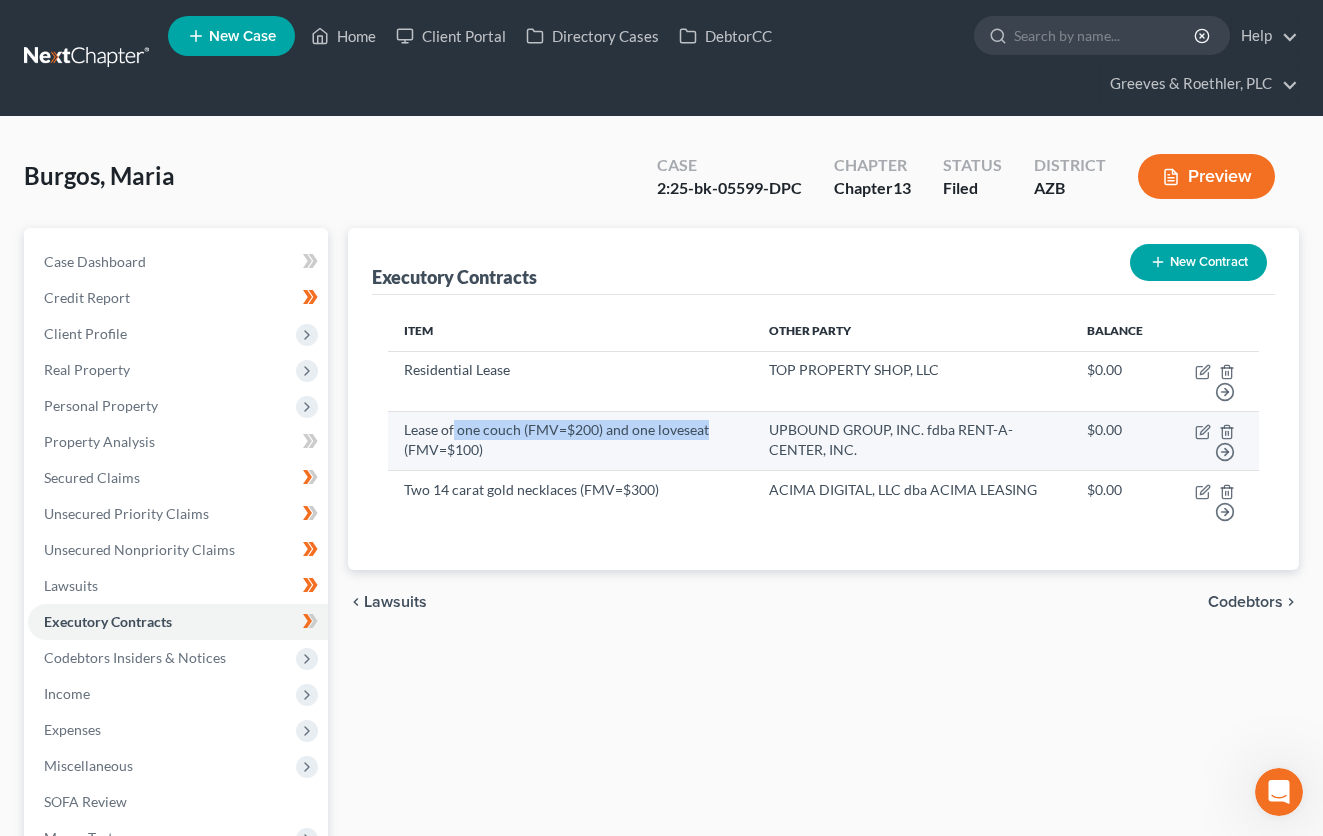 drag, startPoint x: 453, startPoint y: 426, endPoint x: 712, endPoint y: 423, distance: 259.01736 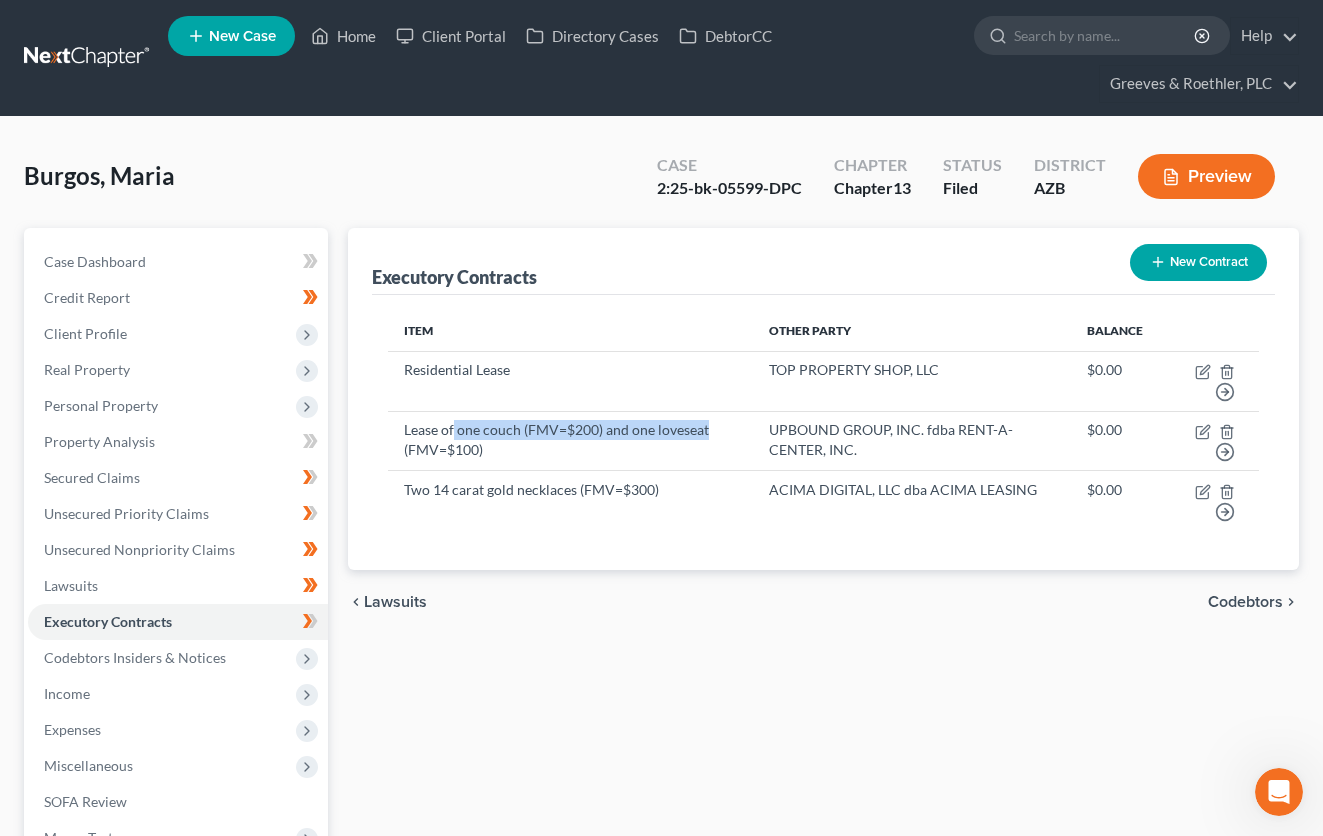 copy on "one couch (FMV=$200) and one loveseat" 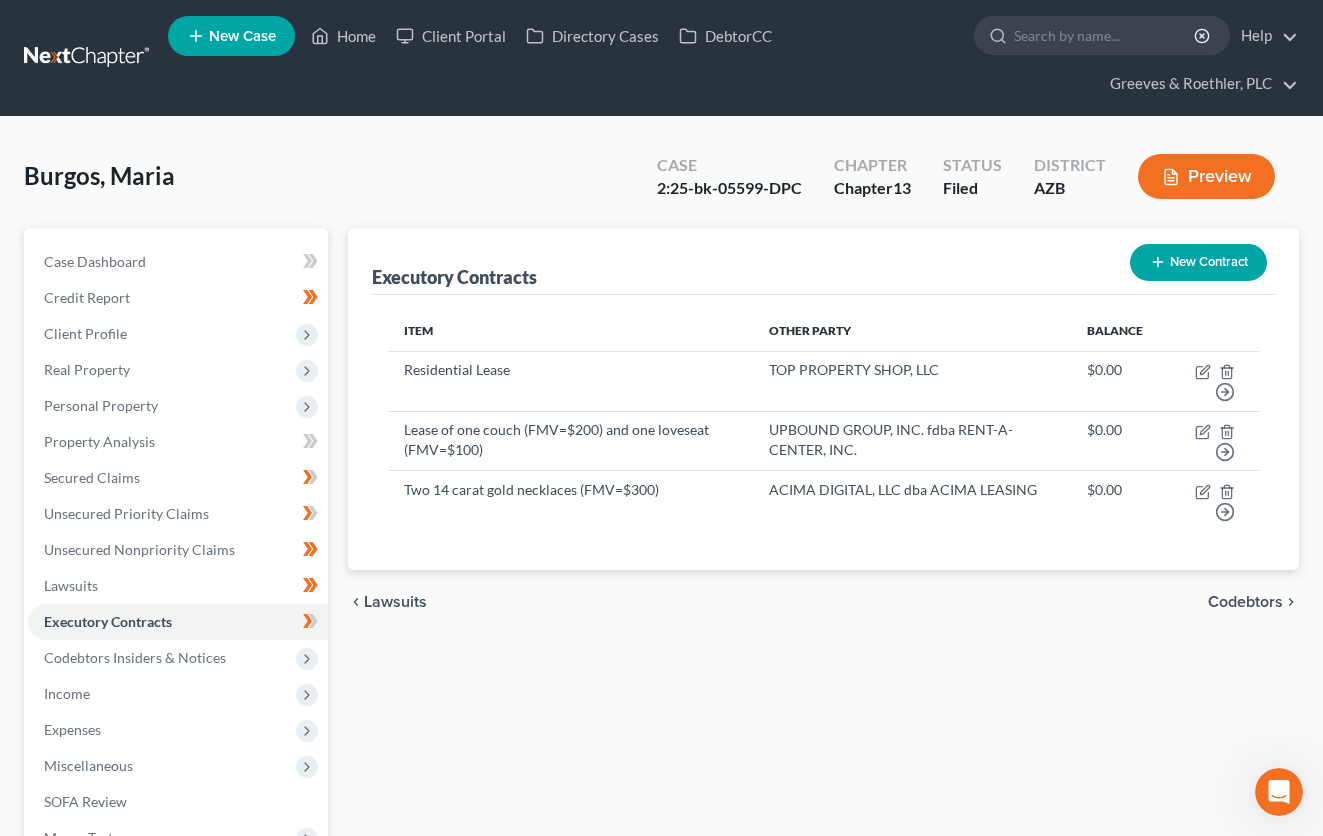 click on "Burgos, Maria Upgraded Case 2:25-bk-05599-DPC Chapter Chapter  13 Status Filed District AZB Preview Petition Navigation
Case Dashboard
Invoices
Payments
Payments
Credit Report" at bounding box center (661, 608) 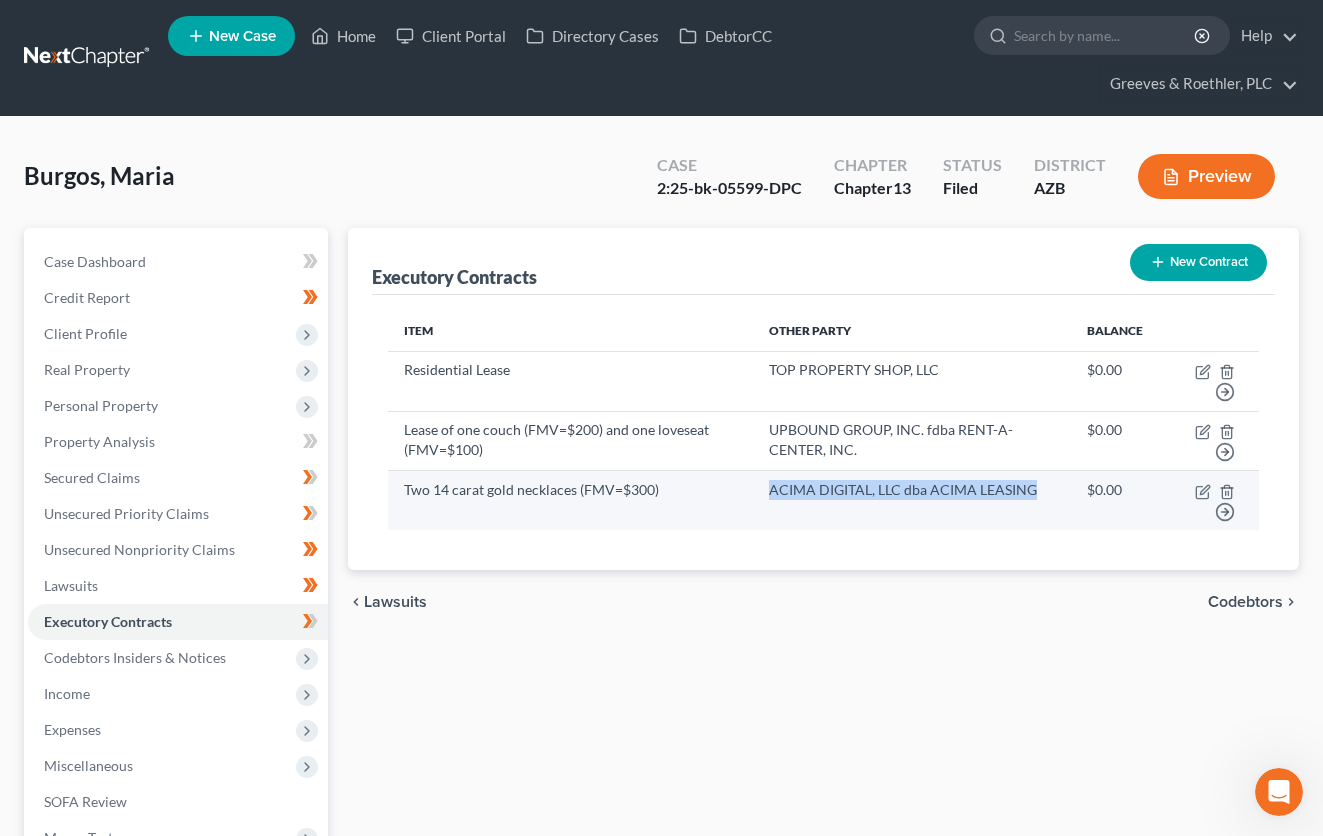 drag, startPoint x: 765, startPoint y: 496, endPoint x: 1037, endPoint y: 475, distance: 272.80945 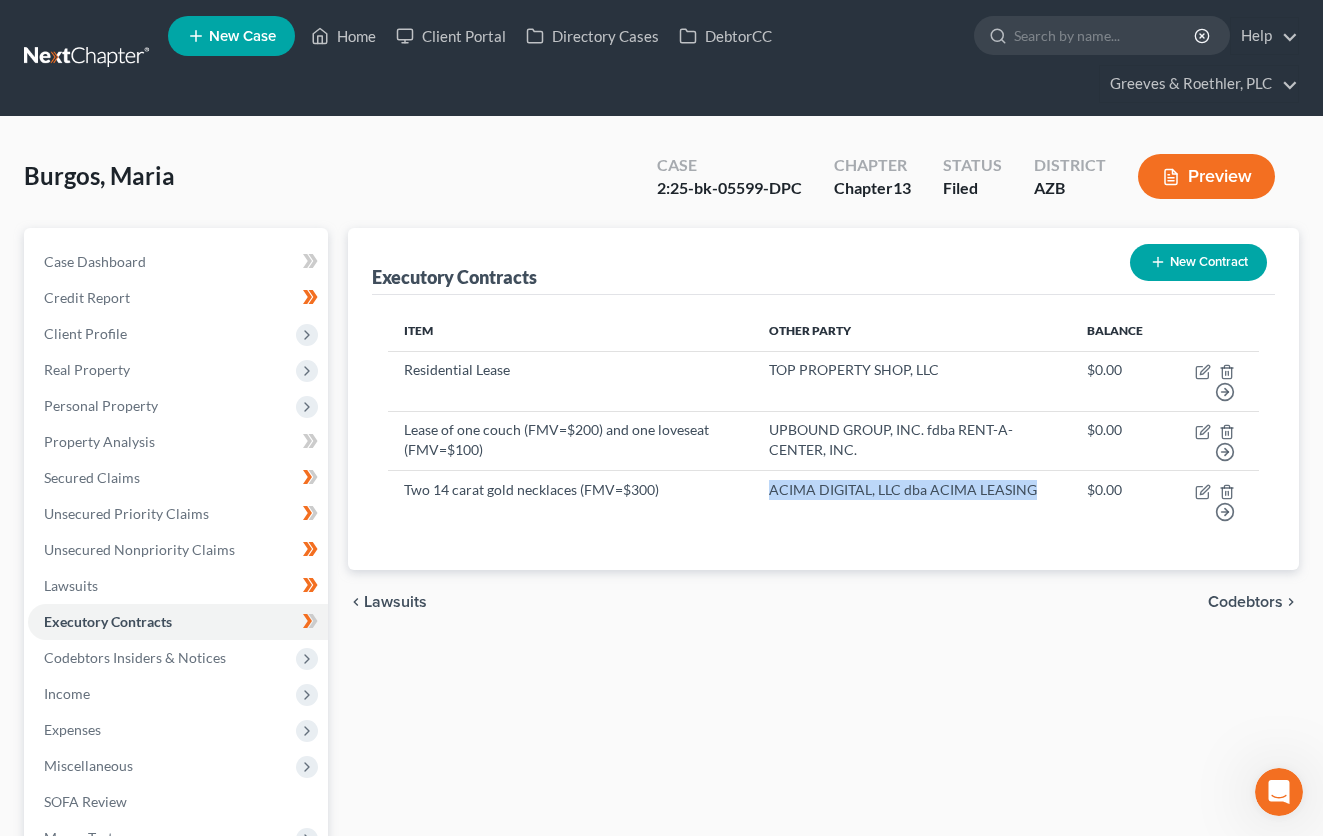 copy on "ACIMA DIGITAL, LLC dba ACIMA LEASING" 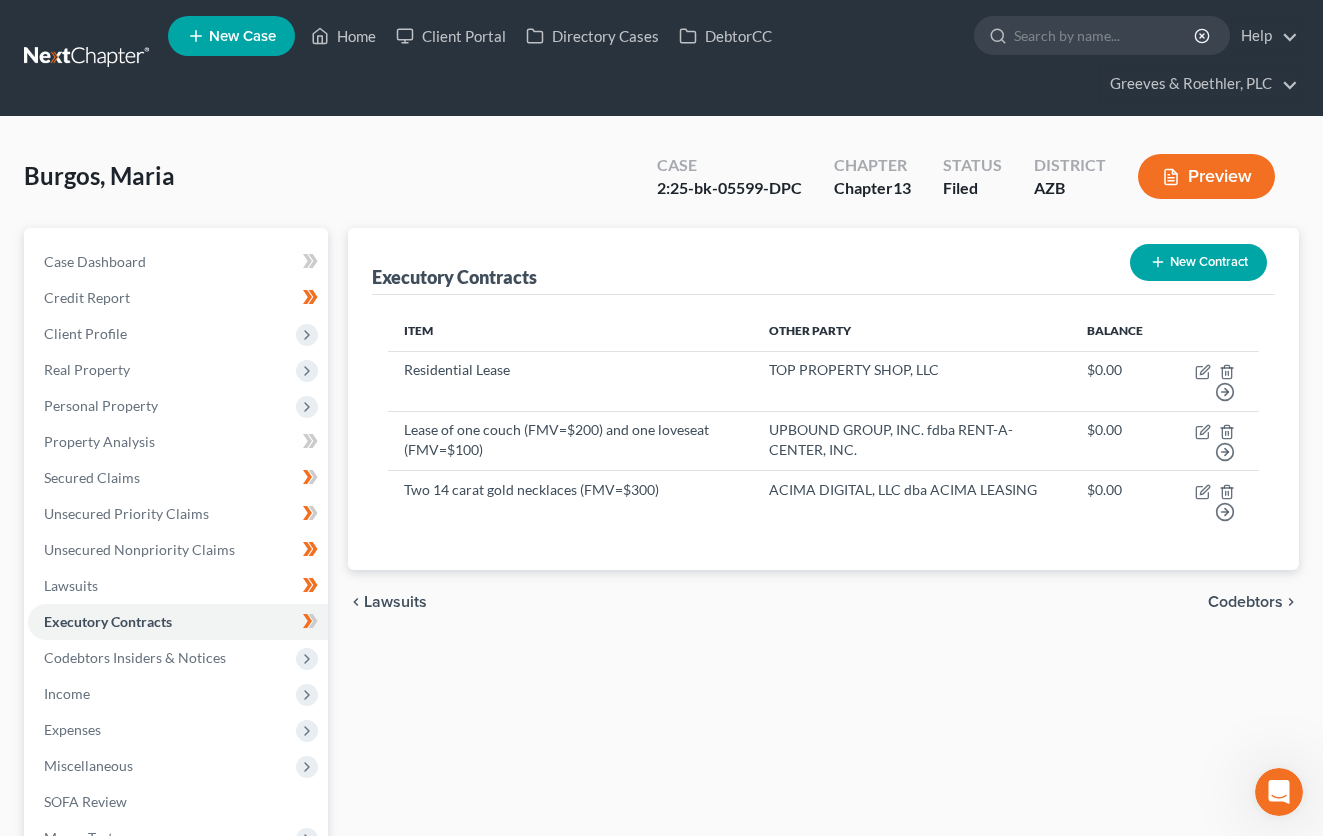 click on "Burgos, Maria Upgraded Case 2:25-bk-05599-DPC Chapter Chapter  13 Status Filed District AZB Preview" at bounding box center (661, 184) 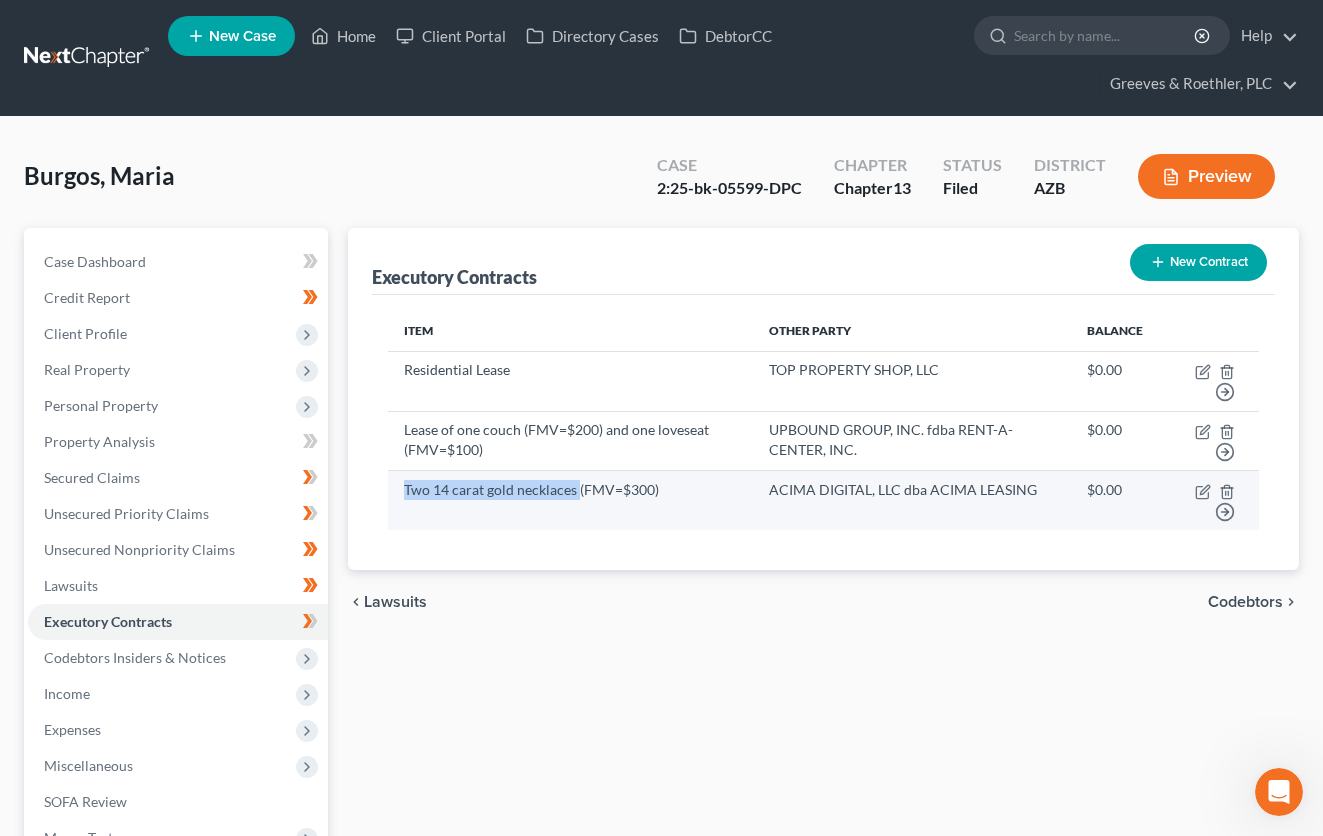 drag, startPoint x: 404, startPoint y: 482, endPoint x: 576, endPoint y: 472, distance: 172.29045 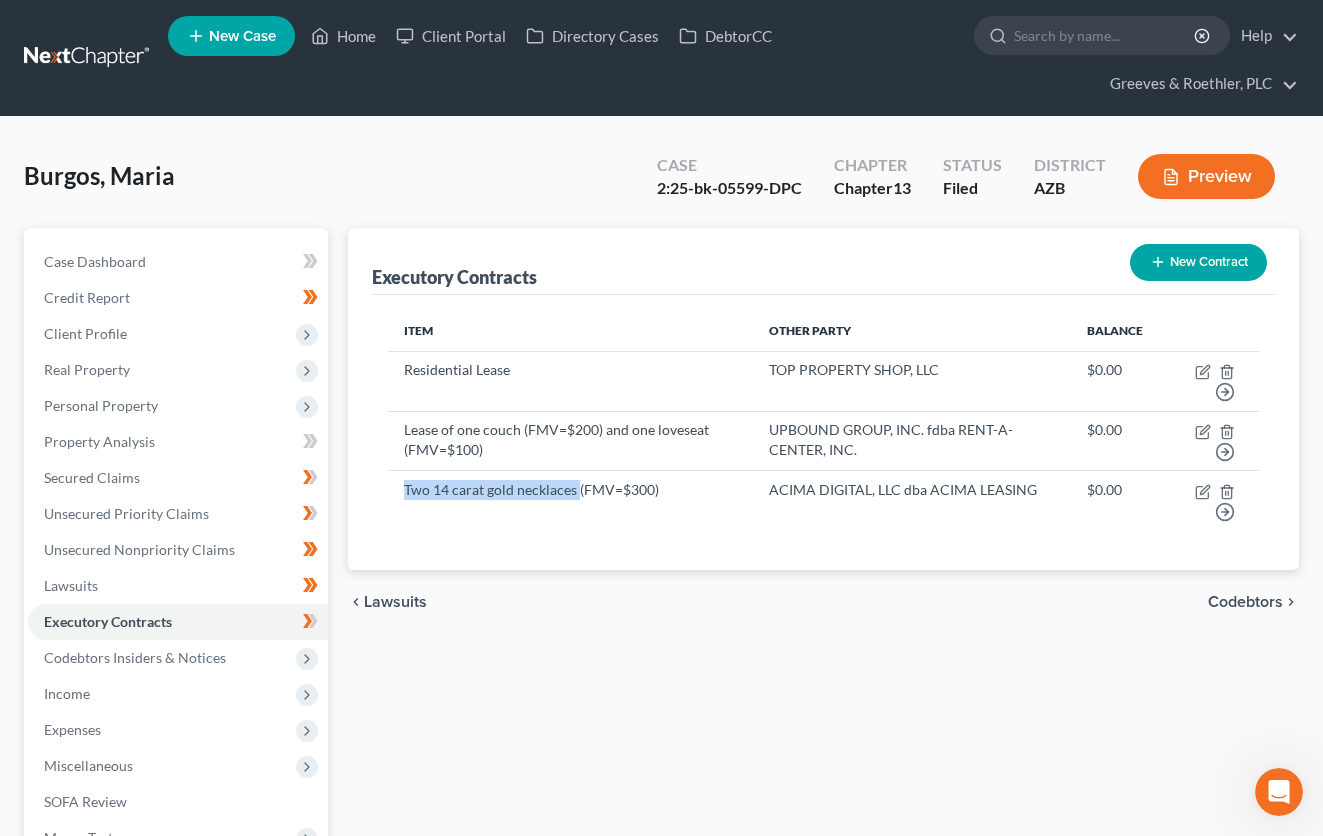 copy on "Two 14 carat gold necklaces" 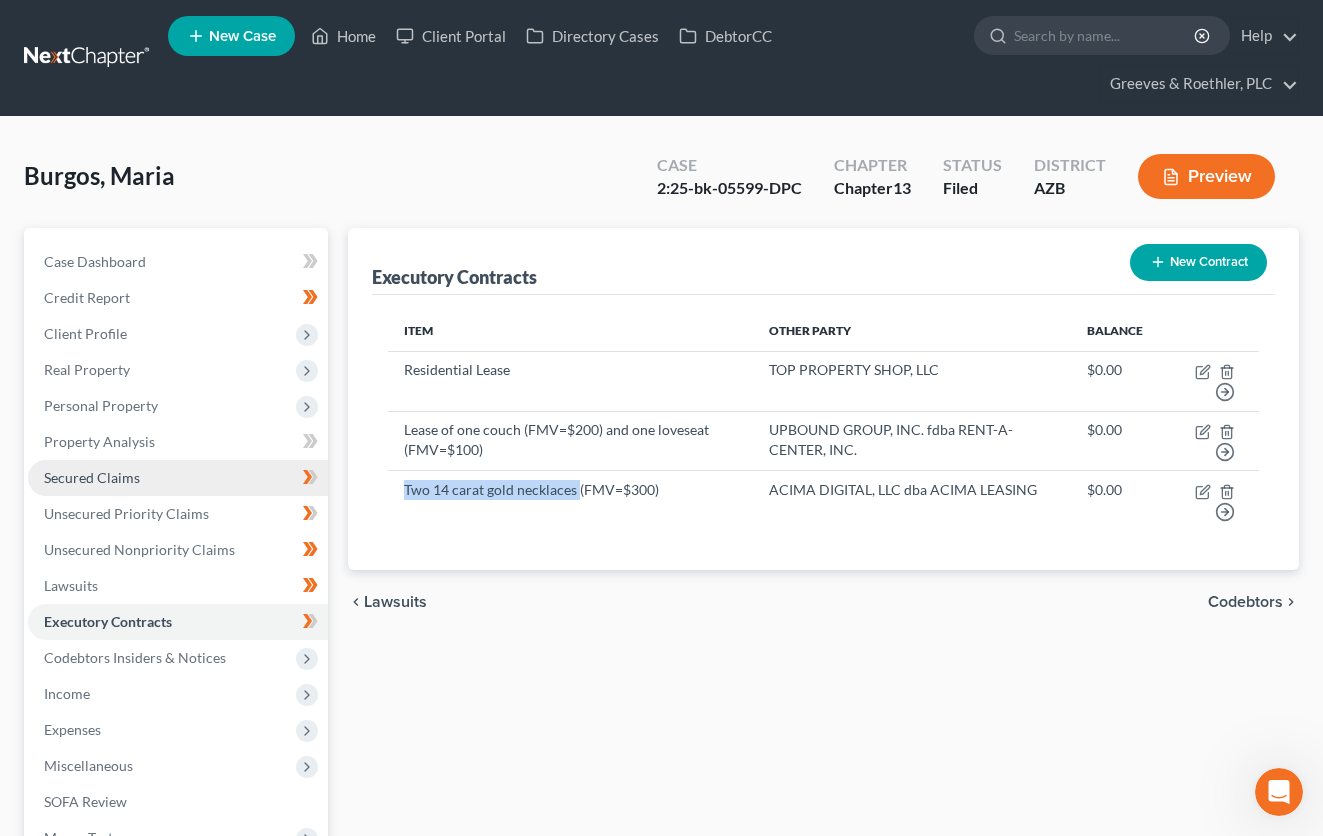 click on "Secured Claims" at bounding box center (178, 478) 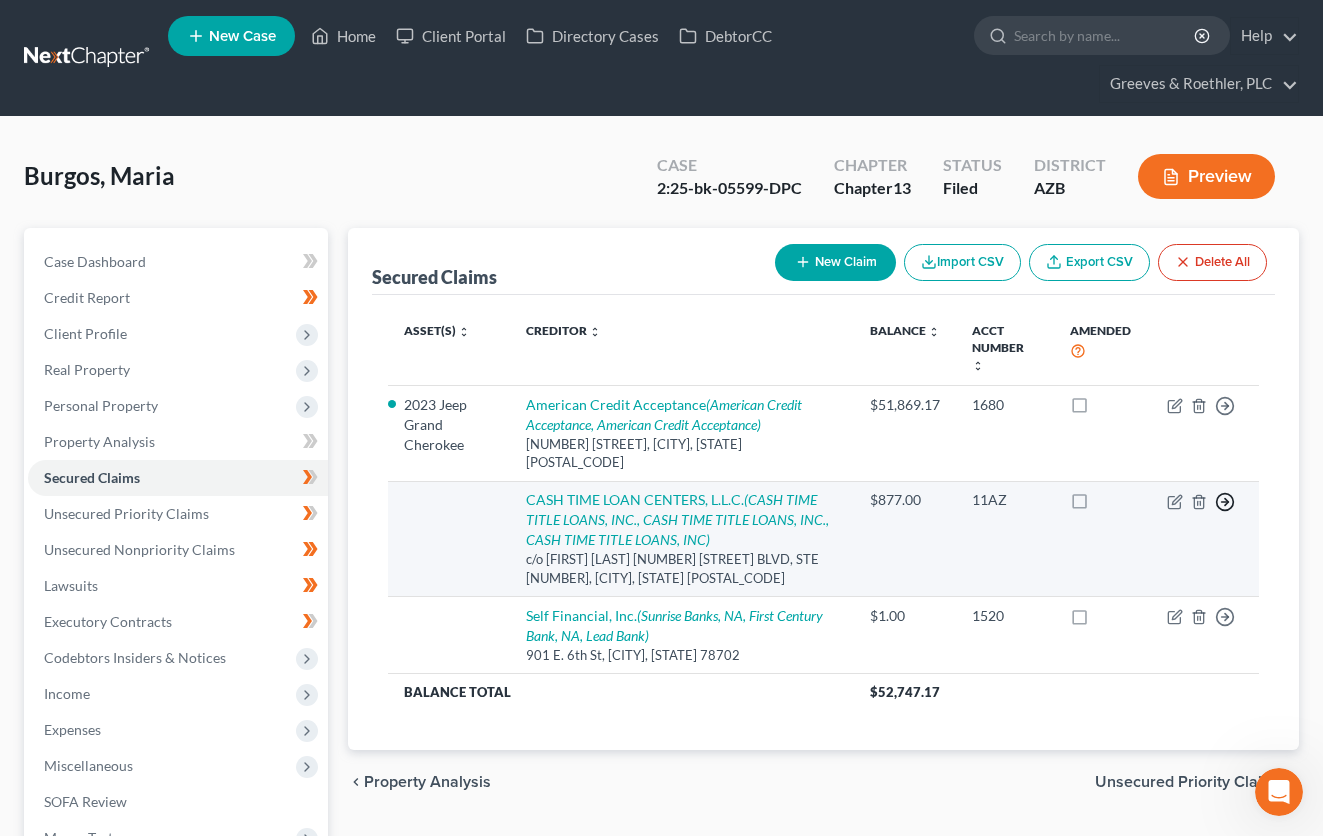 click 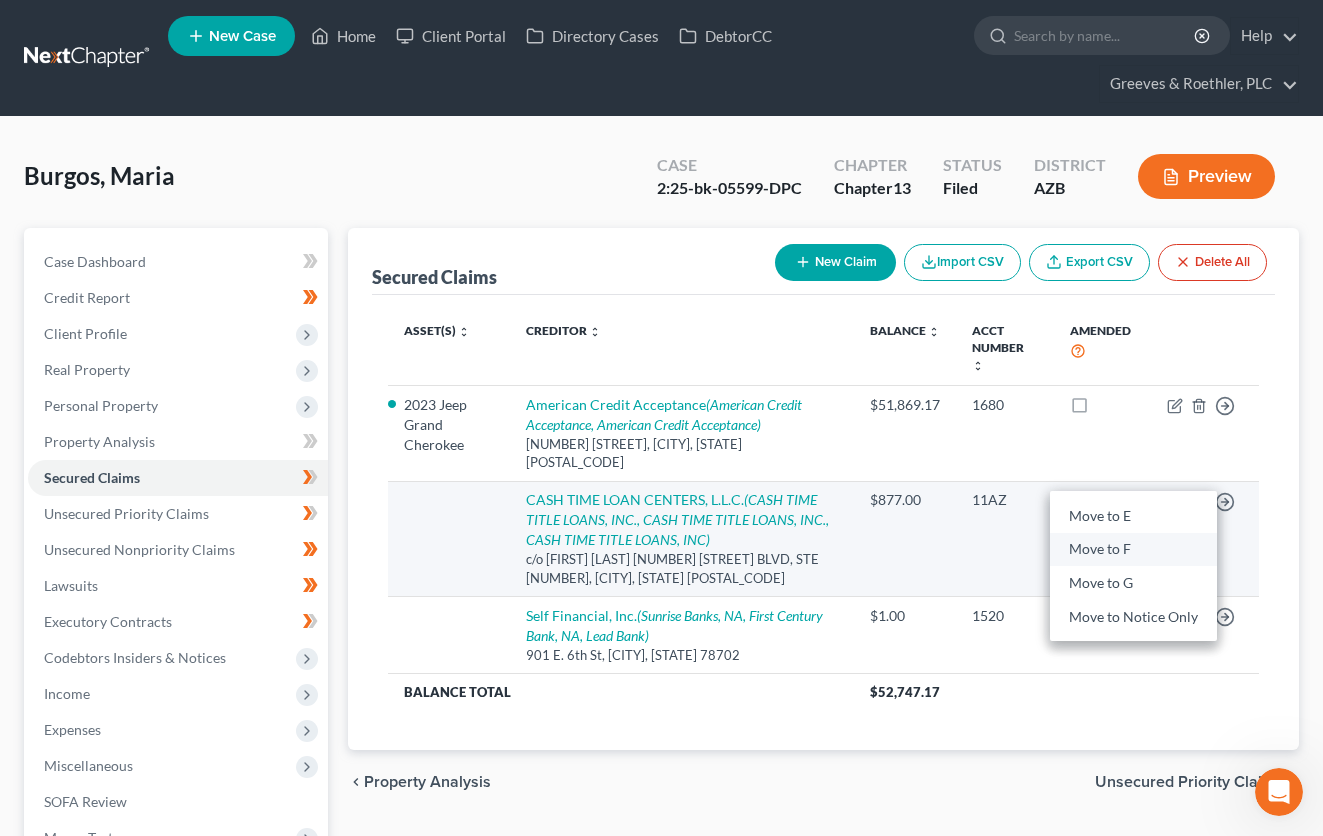 click on "Move to F" at bounding box center (1133, 550) 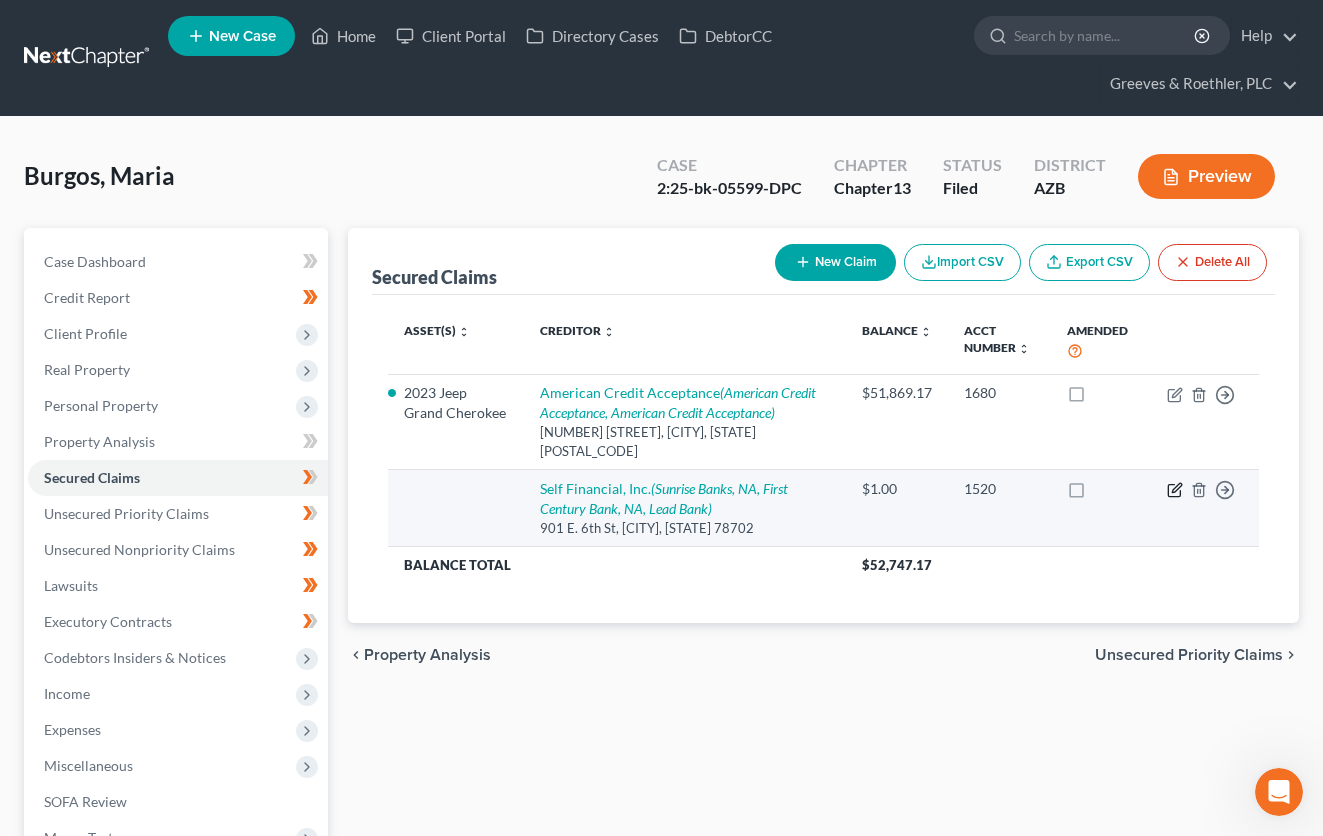 click 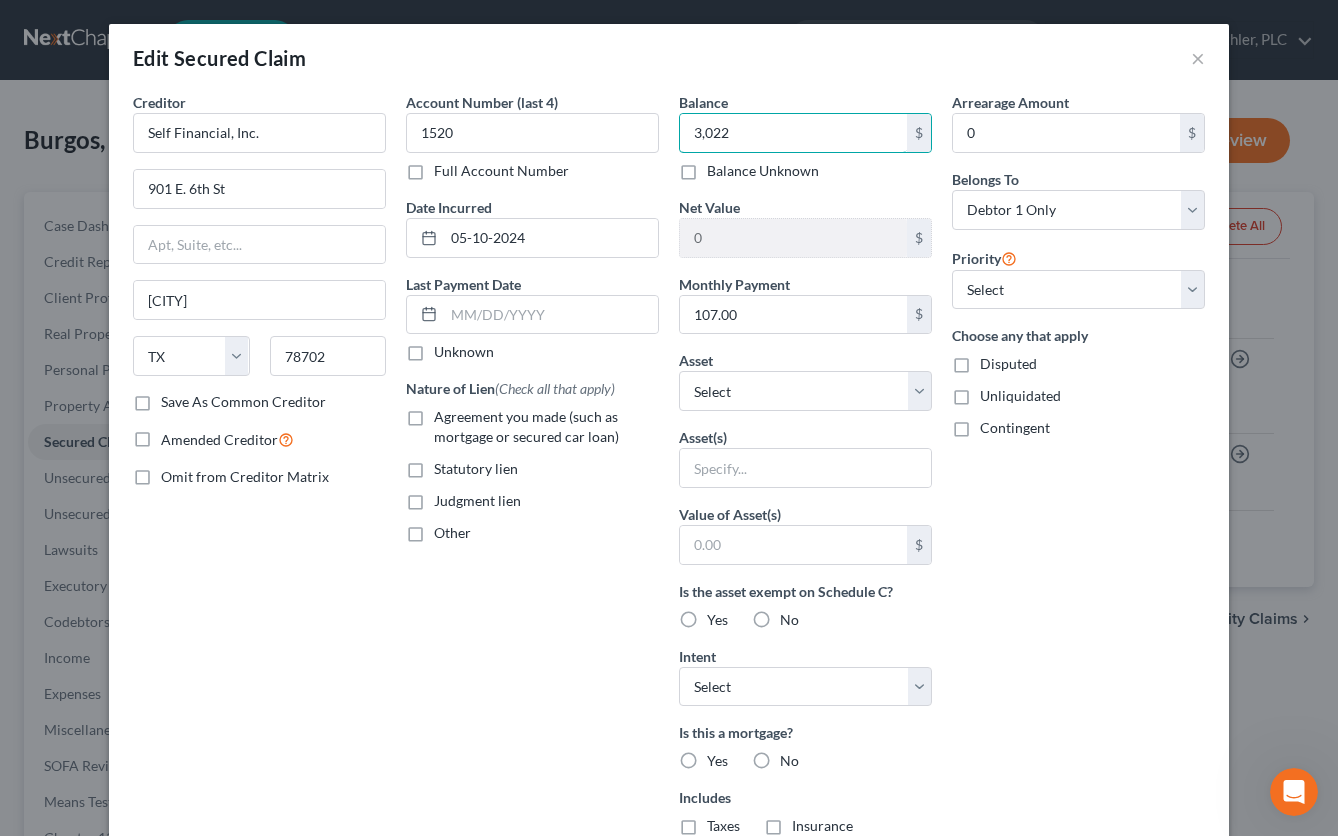 type on "3,022" 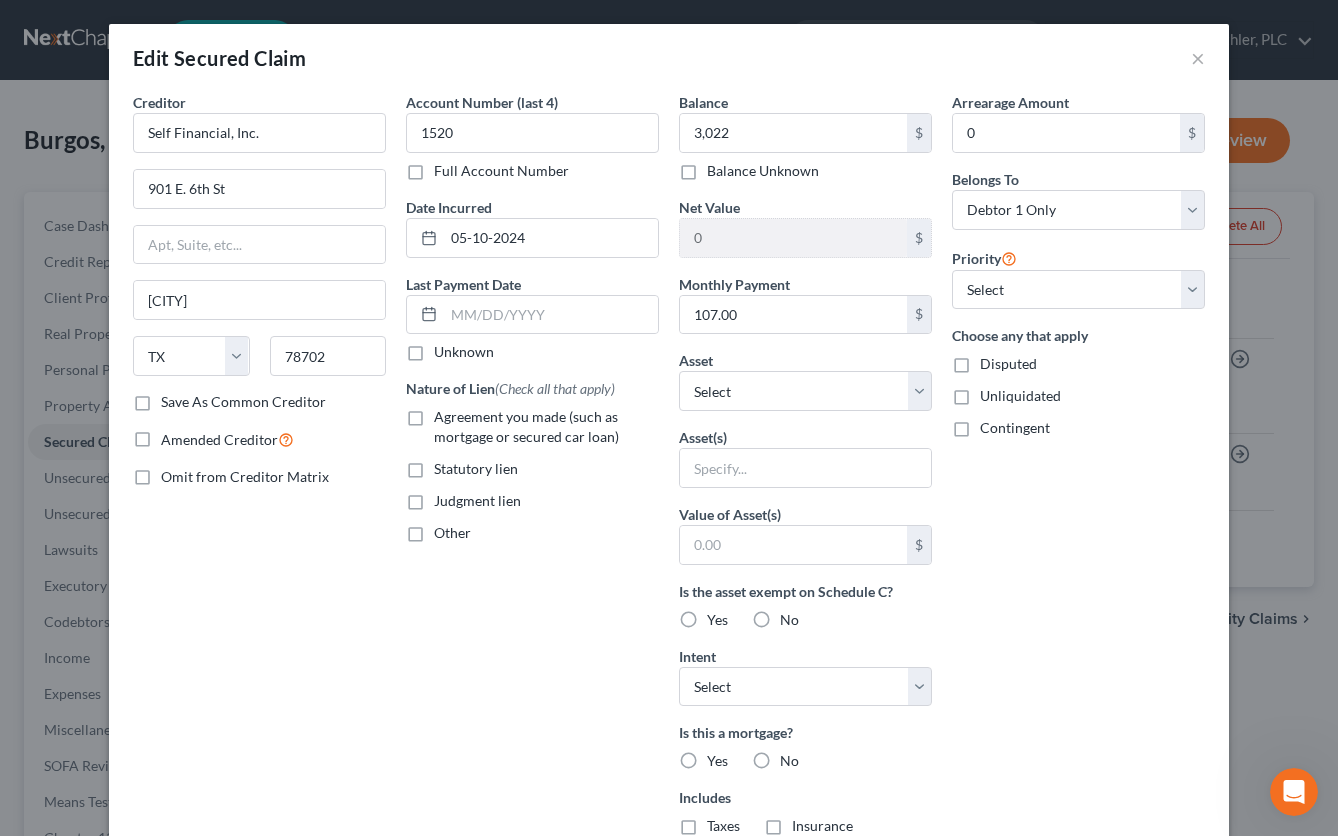 click on "Arrearage Amount 0 $
Belongs To
*
Select Debtor 1 Only Debtor 2 Only Debtor 1 And Debtor 2 Only At Least One Of The Debtors And Another Community Property Priority  Select 1st 2nd 3rd 4th 5th 6th 7th 8th 9th 10th 11th 12th 13th 14th 15th 16th 17th 18th 19th 20th 21th 22th 23th 24th 25th 26th 27th 28th 29th 30th Choose any that apply Disputed Unliquidated Contingent" at bounding box center [1078, 538] 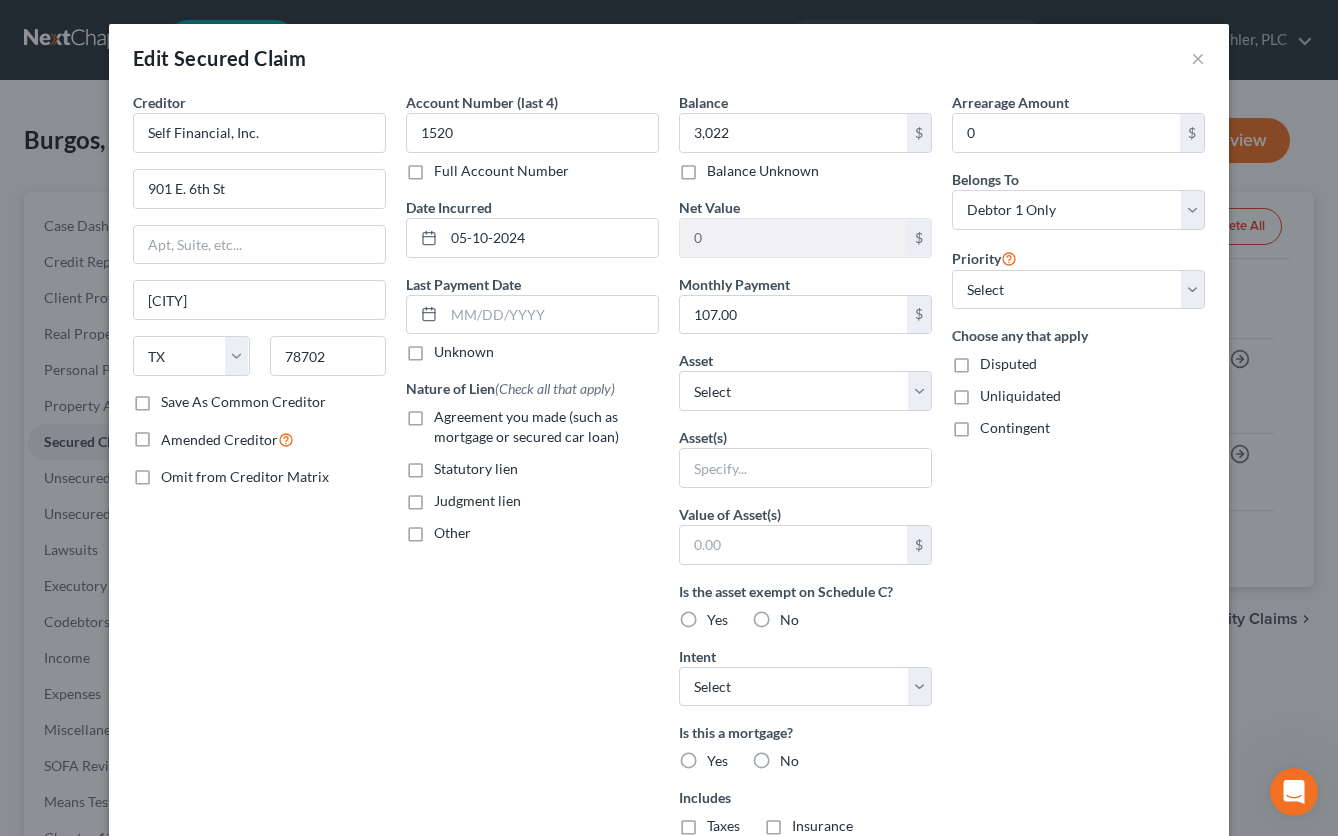 scroll, scrollTop: 496, scrollLeft: 0, axis: vertical 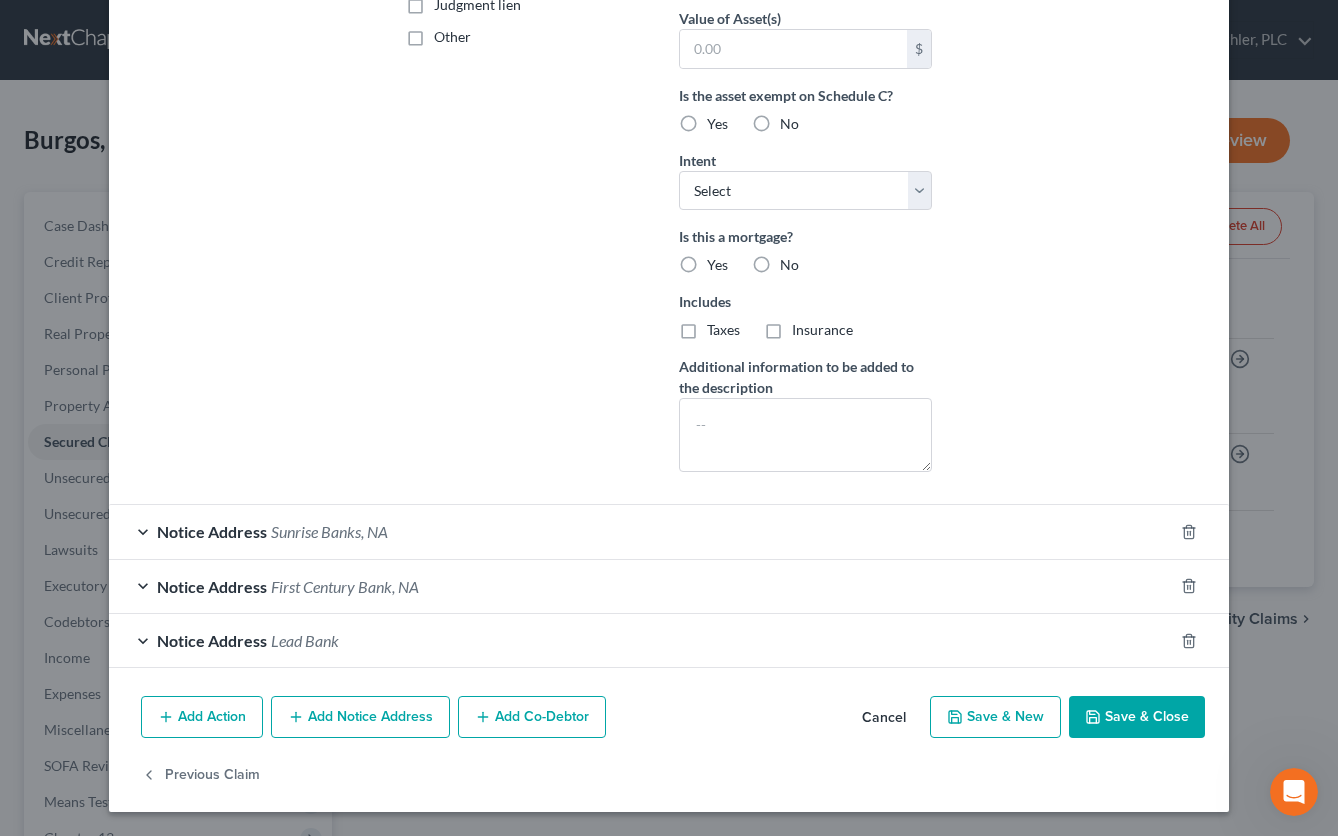 click on "Save & Close" at bounding box center [1137, 717] 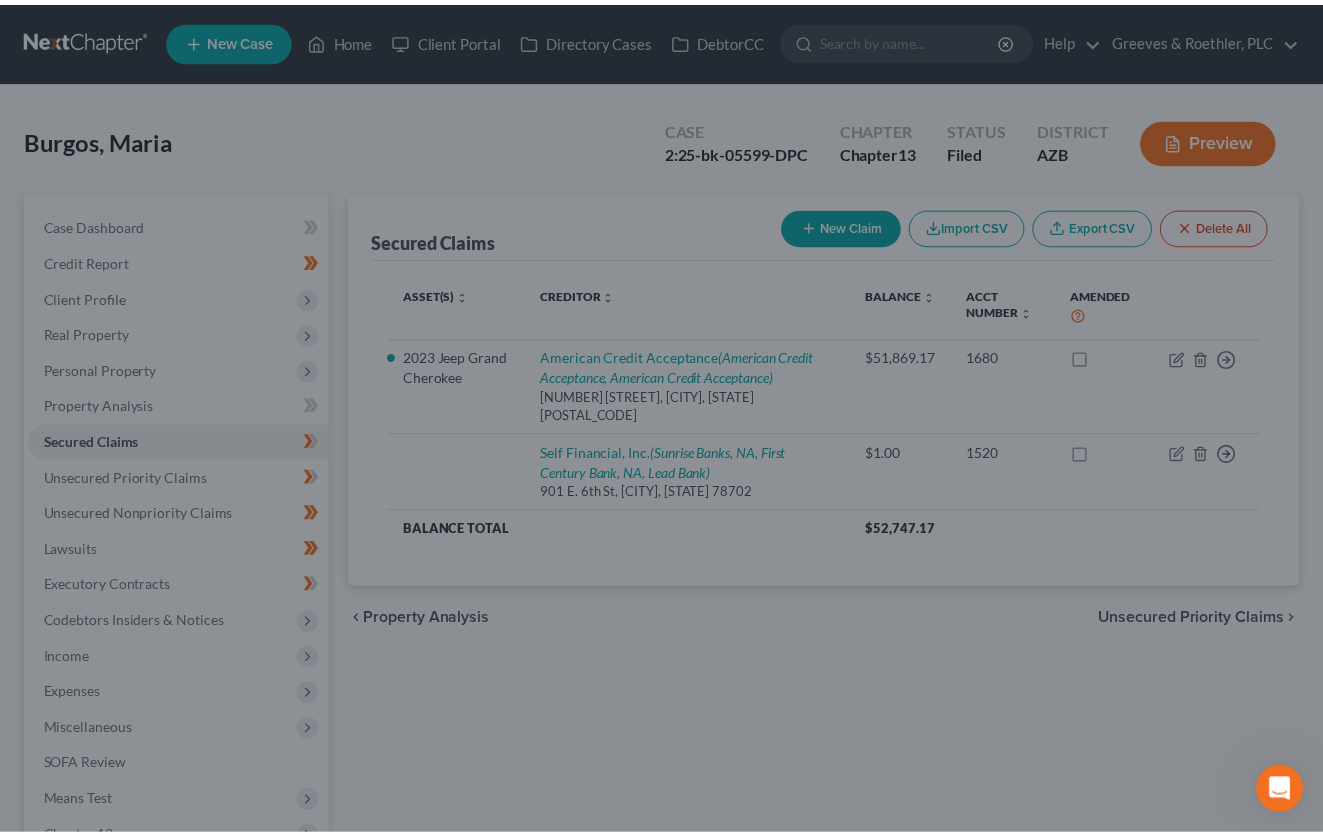 scroll, scrollTop: 277, scrollLeft: 0, axis: vertical 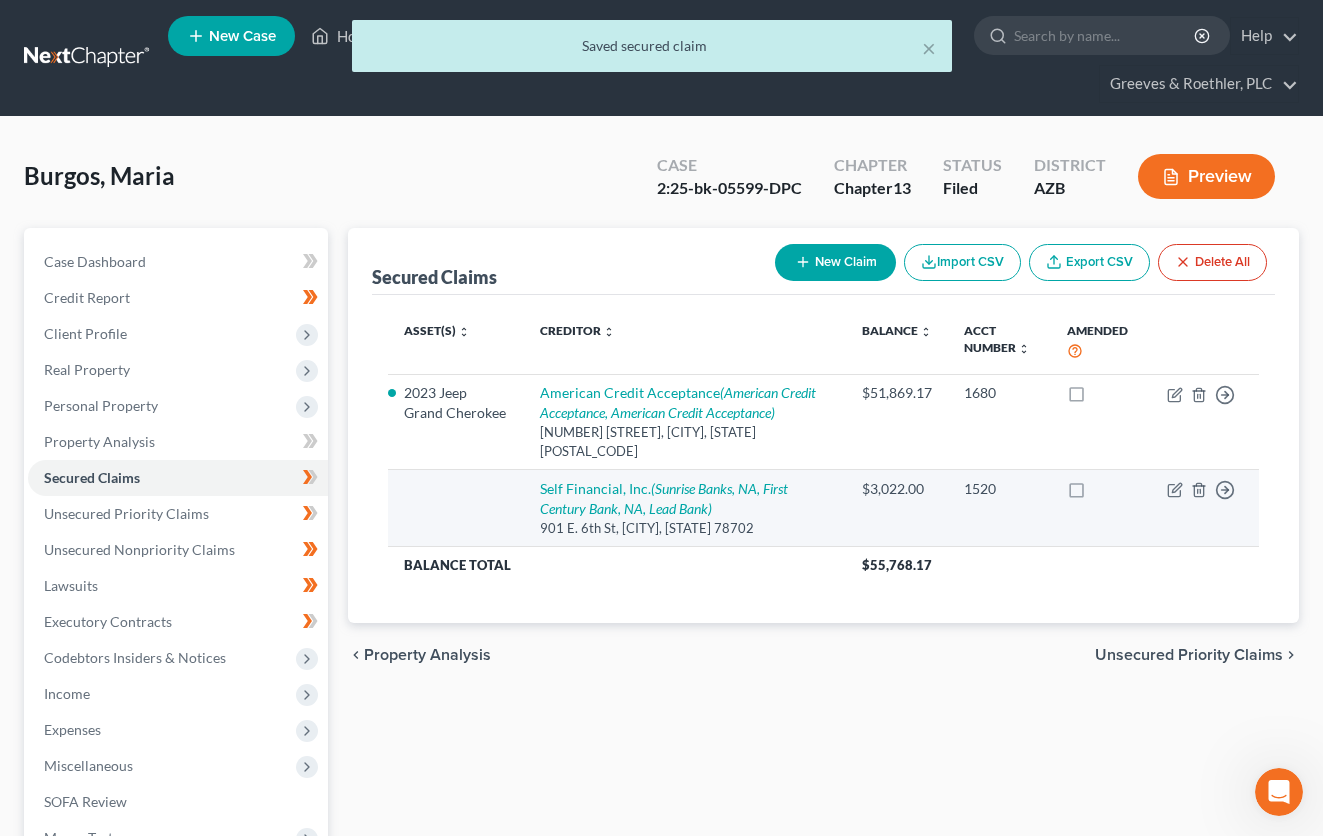 click on "Move to E Move to F Move to G Move to Notice Only" at bounding box center (1205, 508) 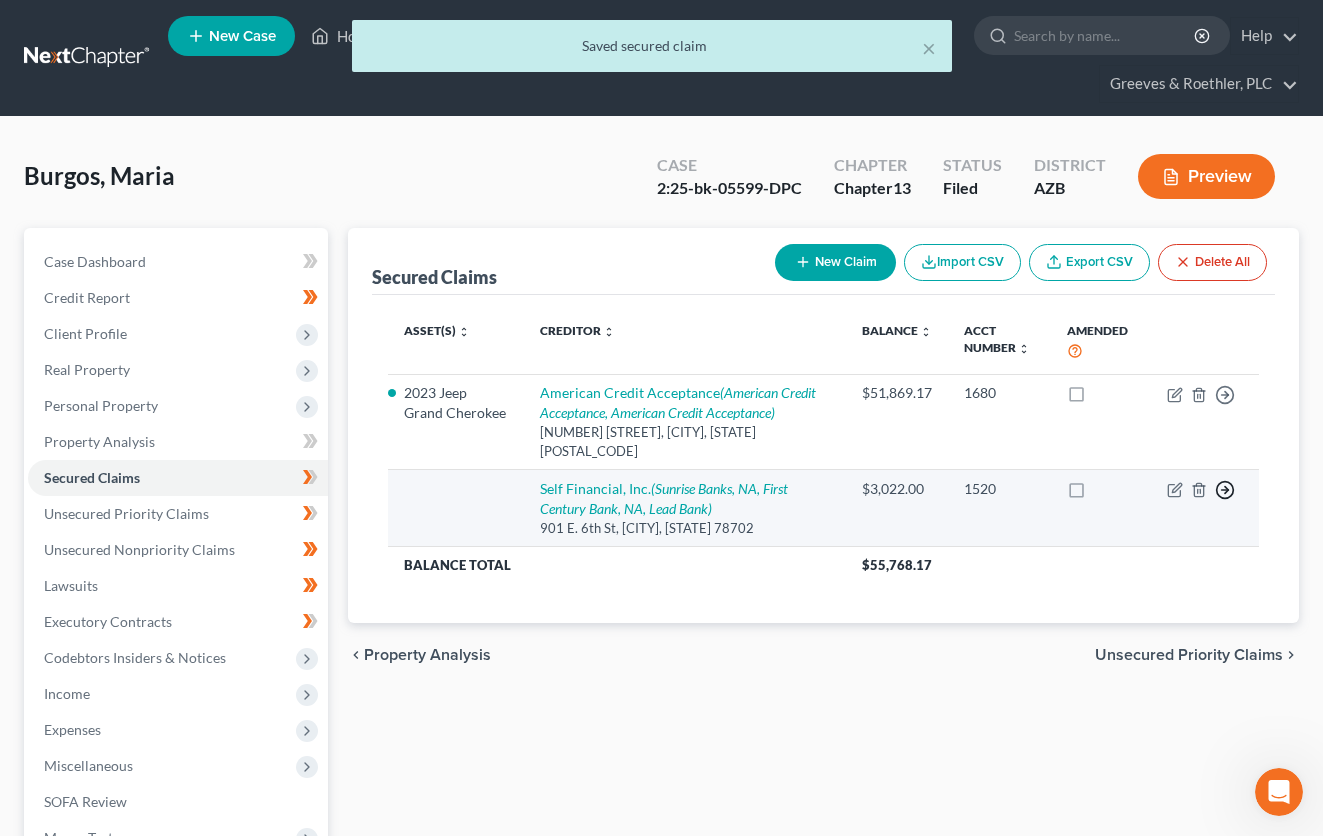 click 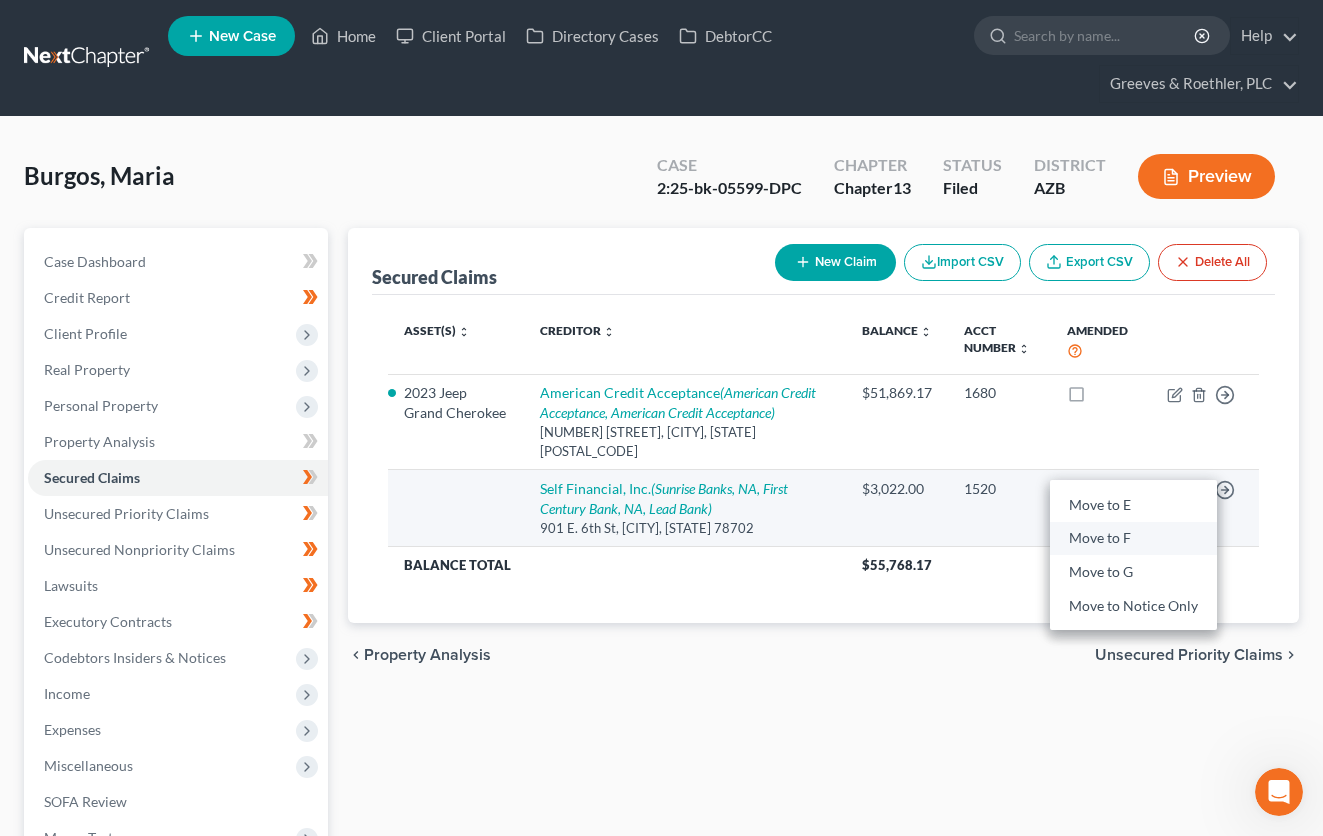 click on "Move to F" at bounding box center [1133, 538] 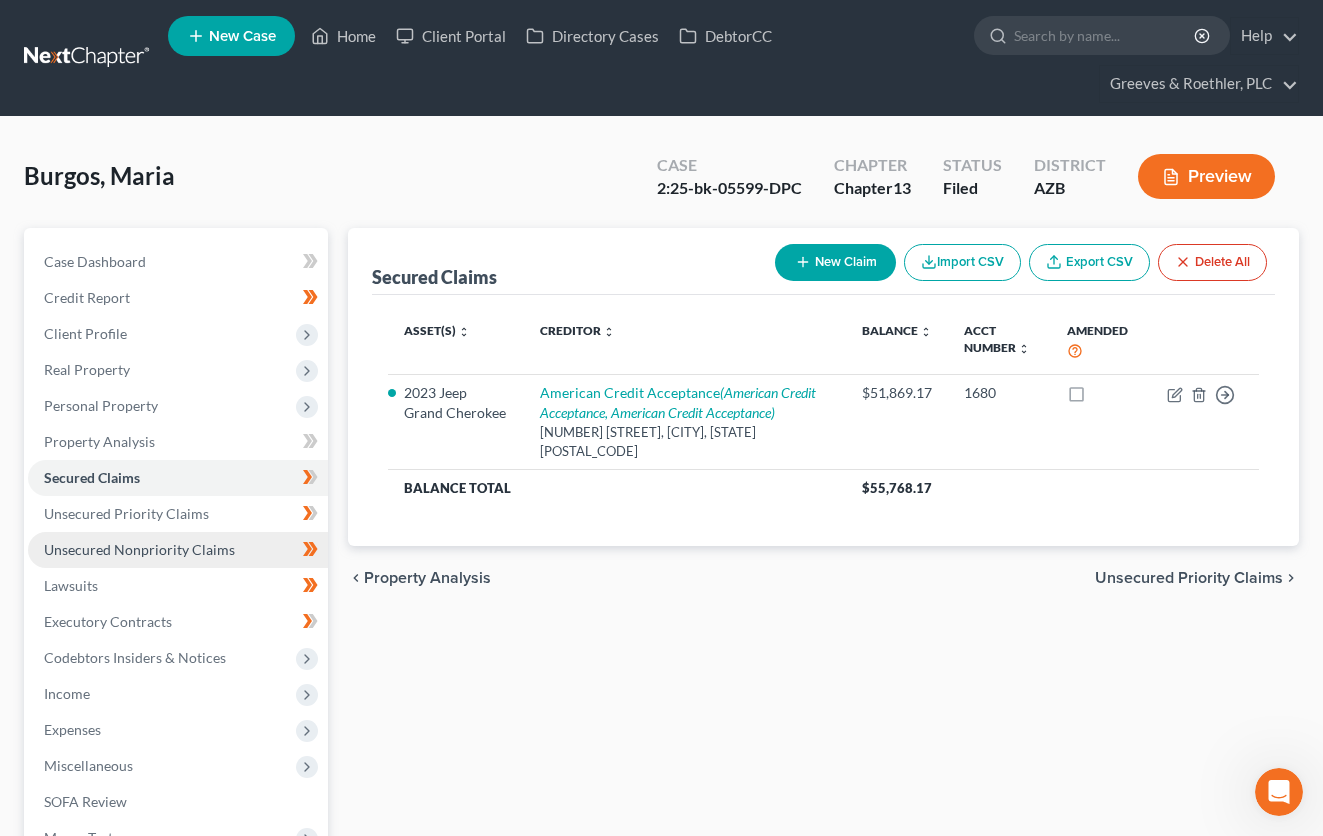 click on "Unsecured Nonpriority Claims" at bounding box center [178, 550] 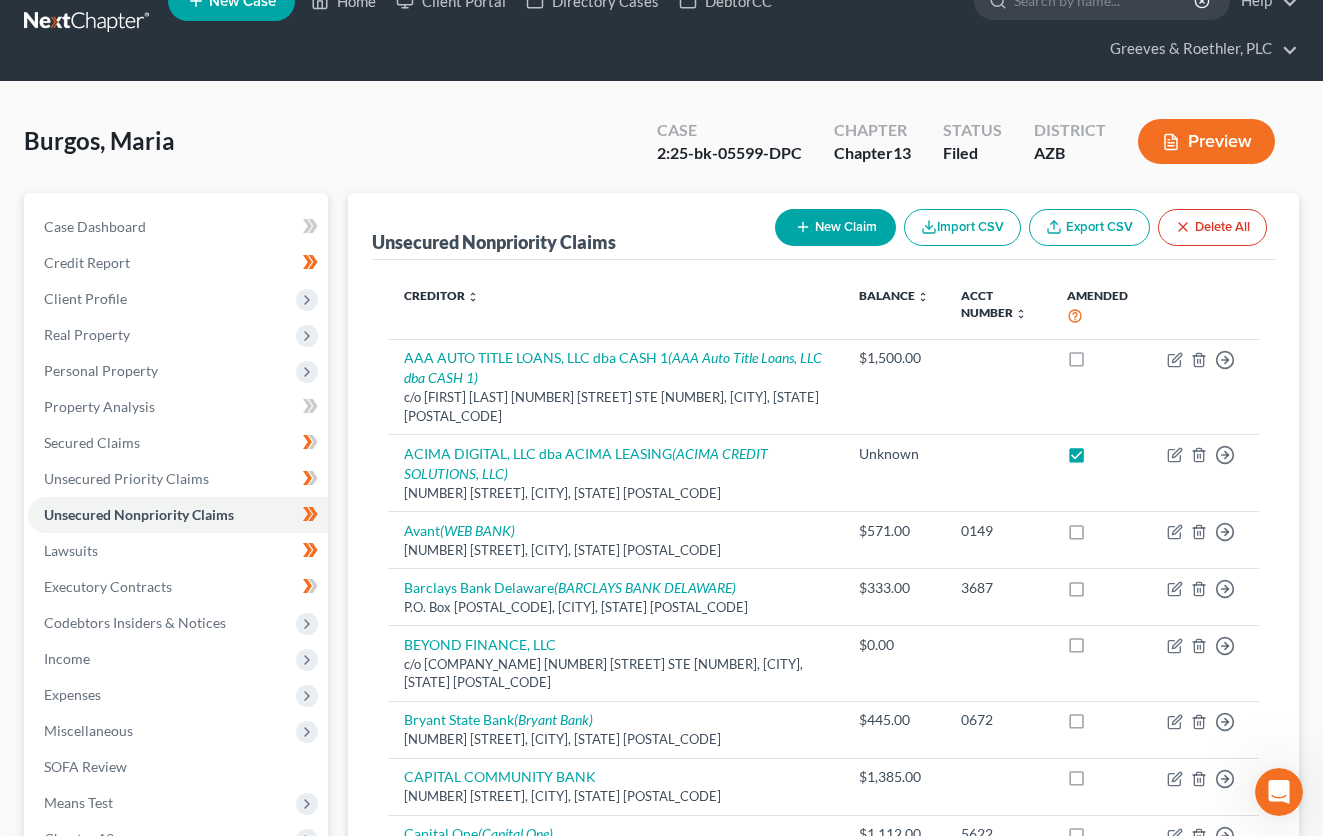 scroll, scrollTop: 0, scrollLeft: 0, axis: both 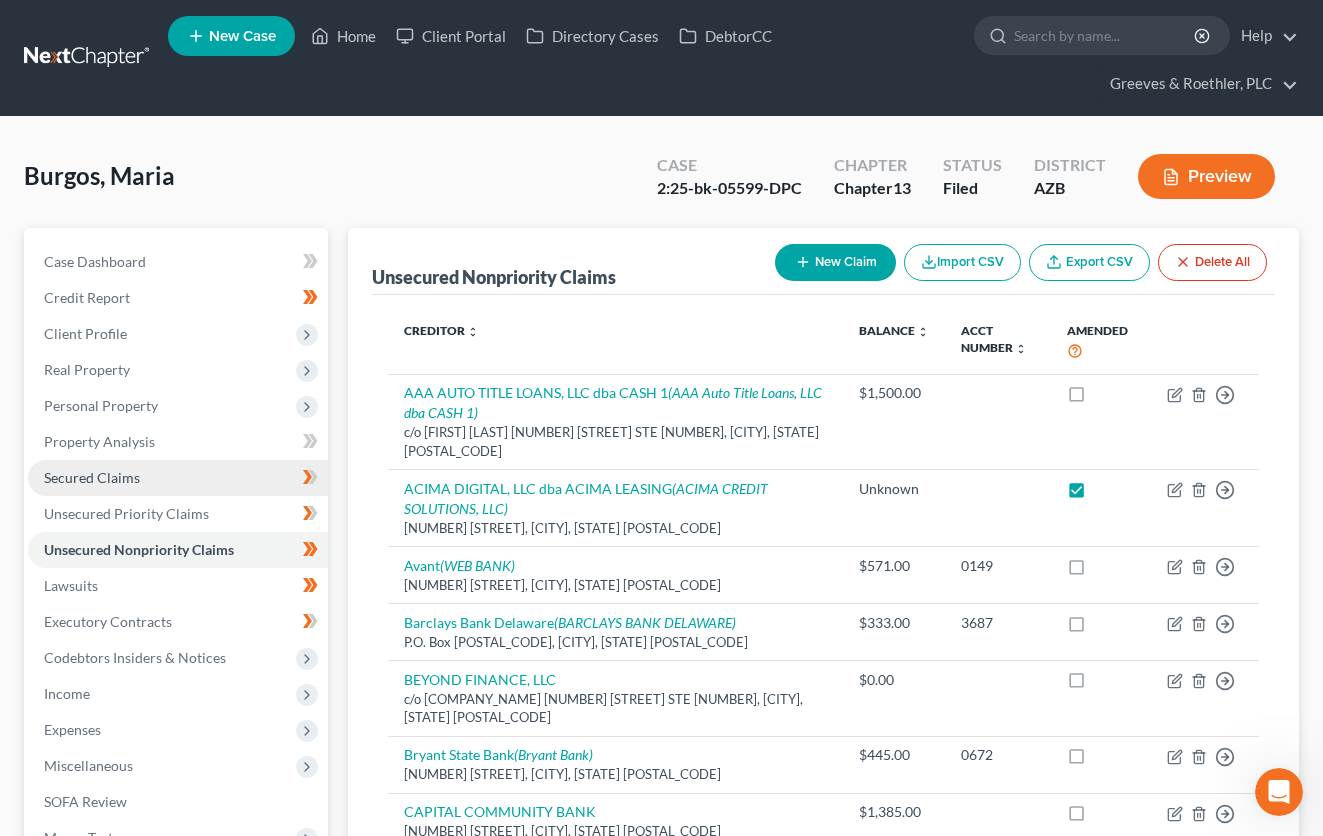 click on "Secured Claims" at bounding box center (178, 478) 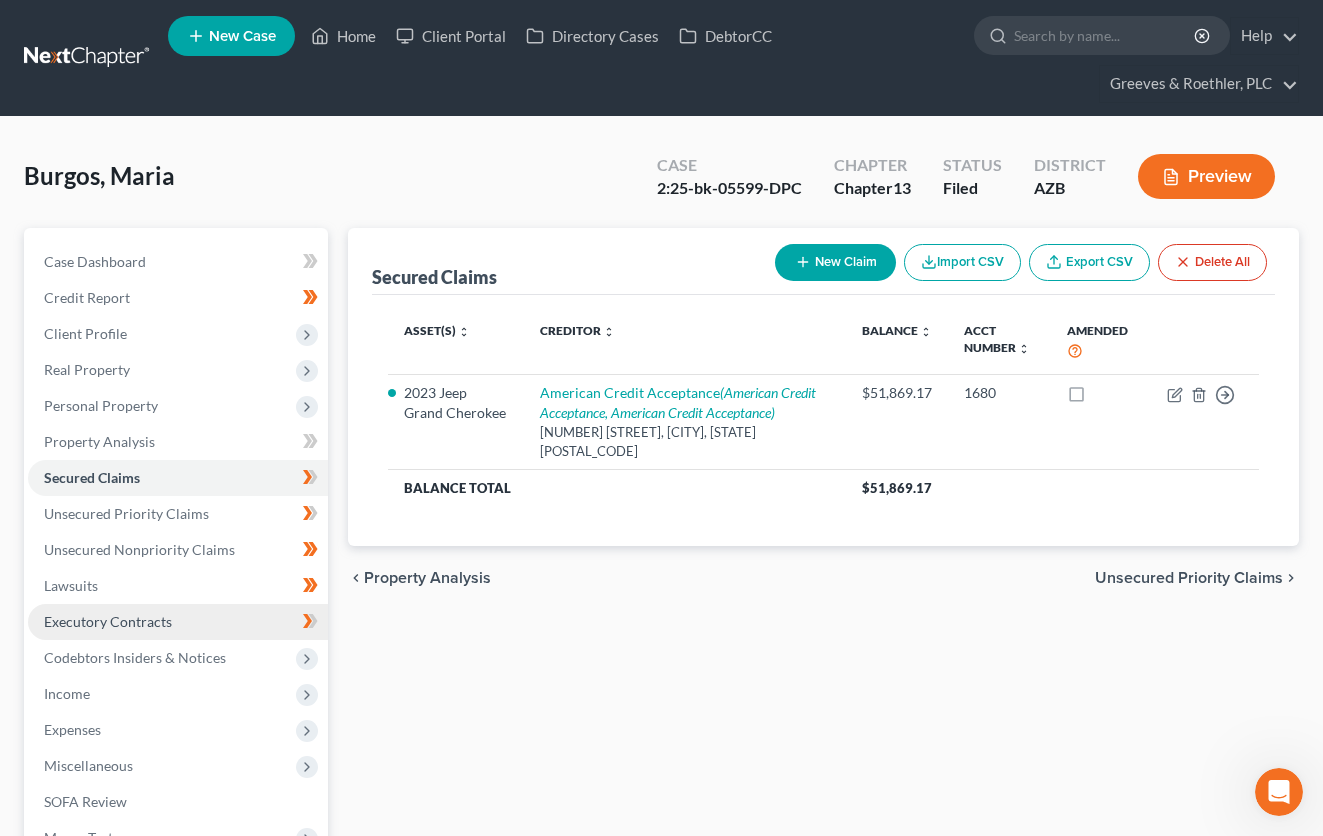 click on "Executory Contracts" at bounding box center (178, 622) 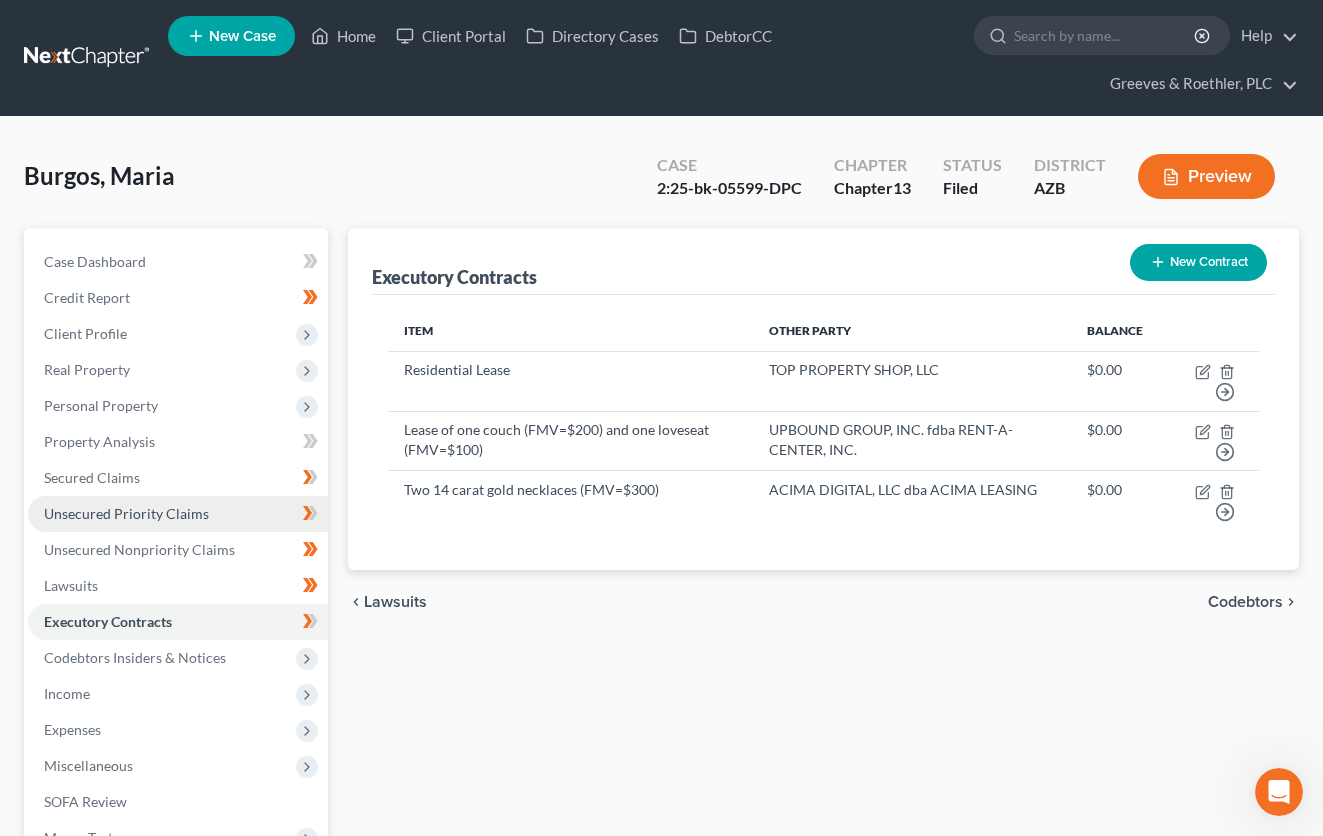 click on "Unsecured Priority Claims" at bounding box center [178, 514] 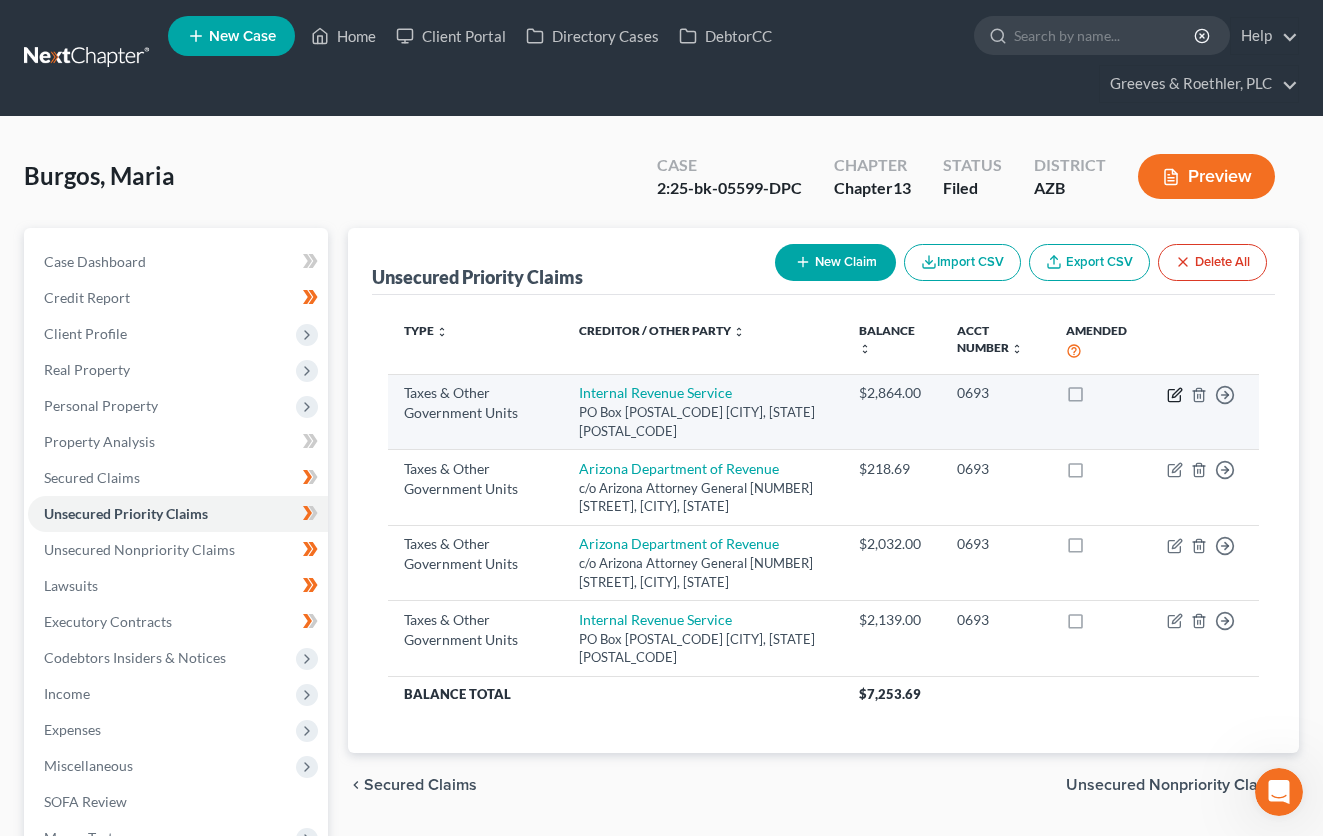 click 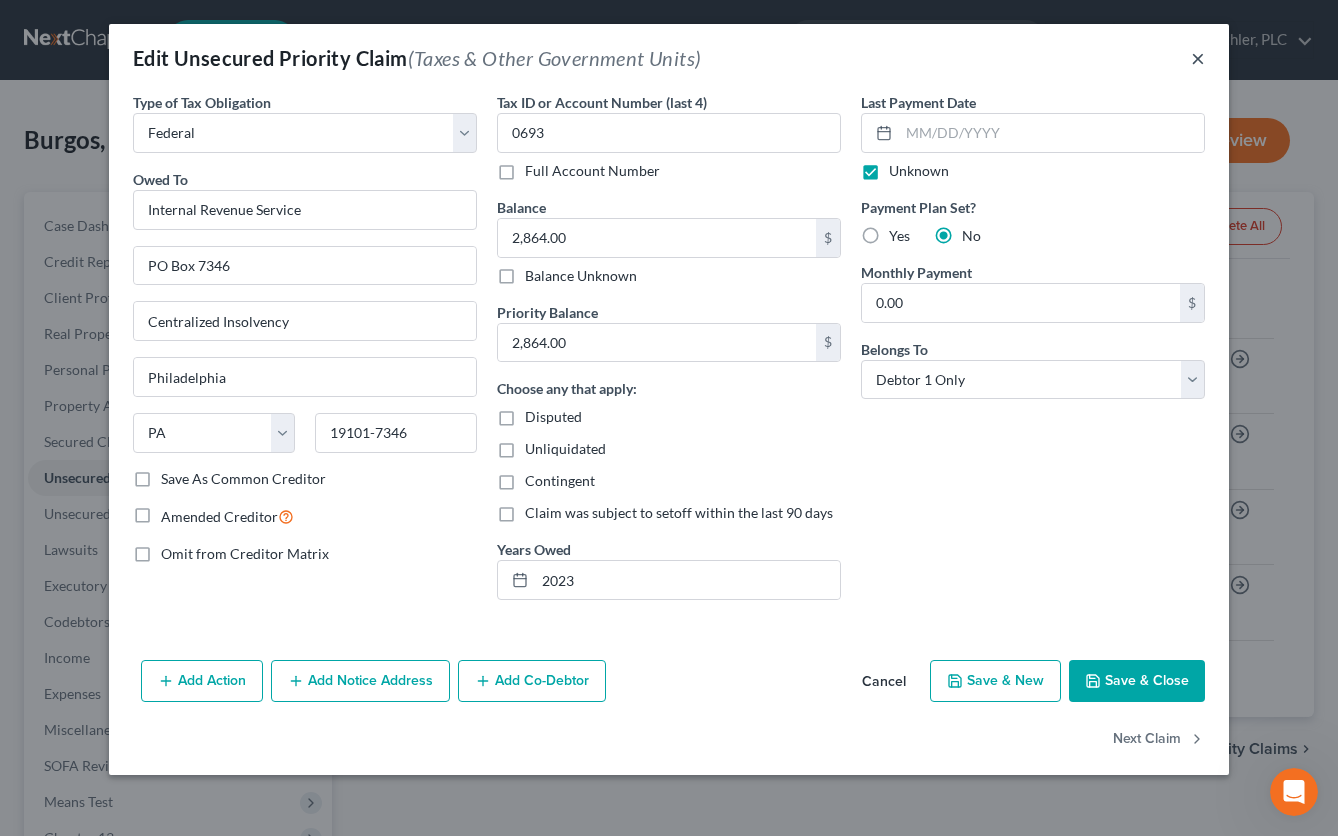 click on "×" at bounding box center (1198, 58) 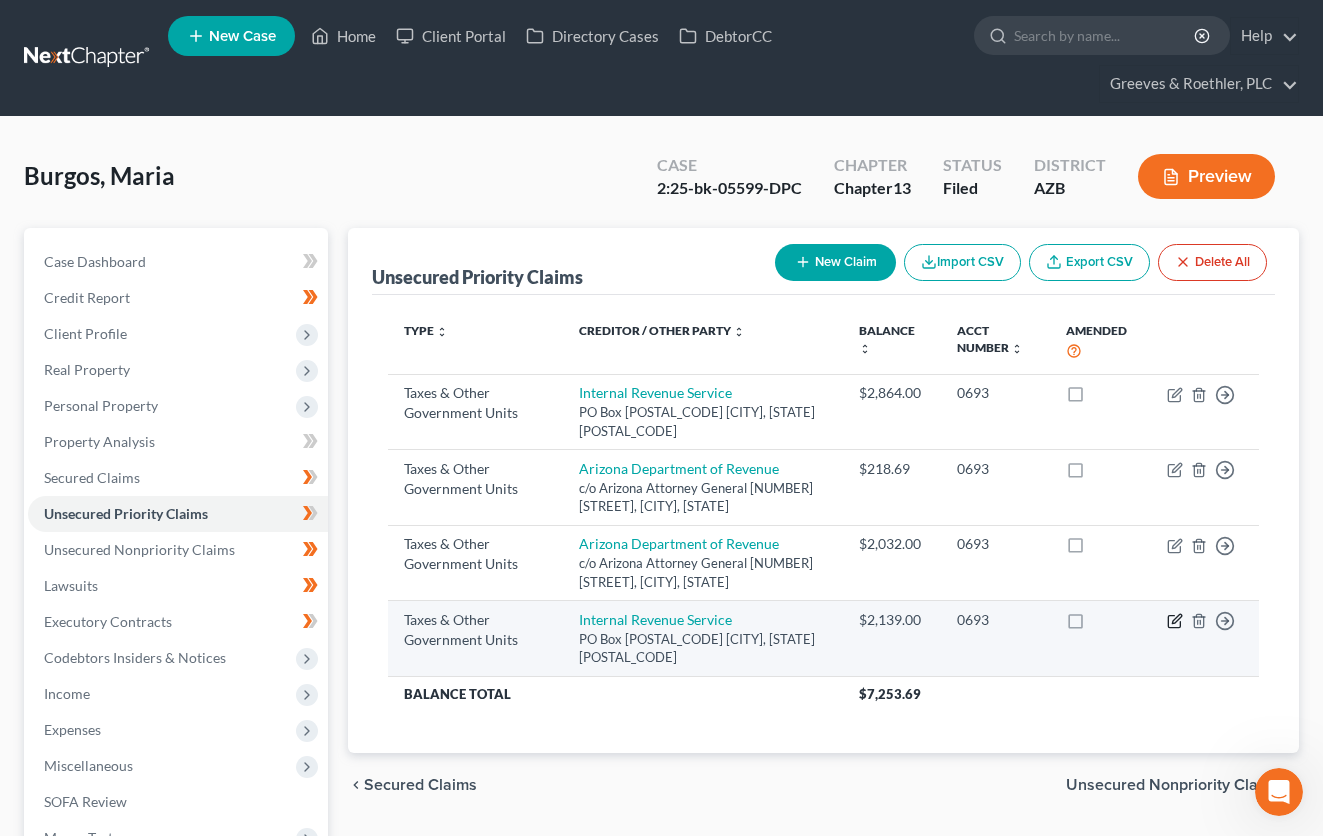 click 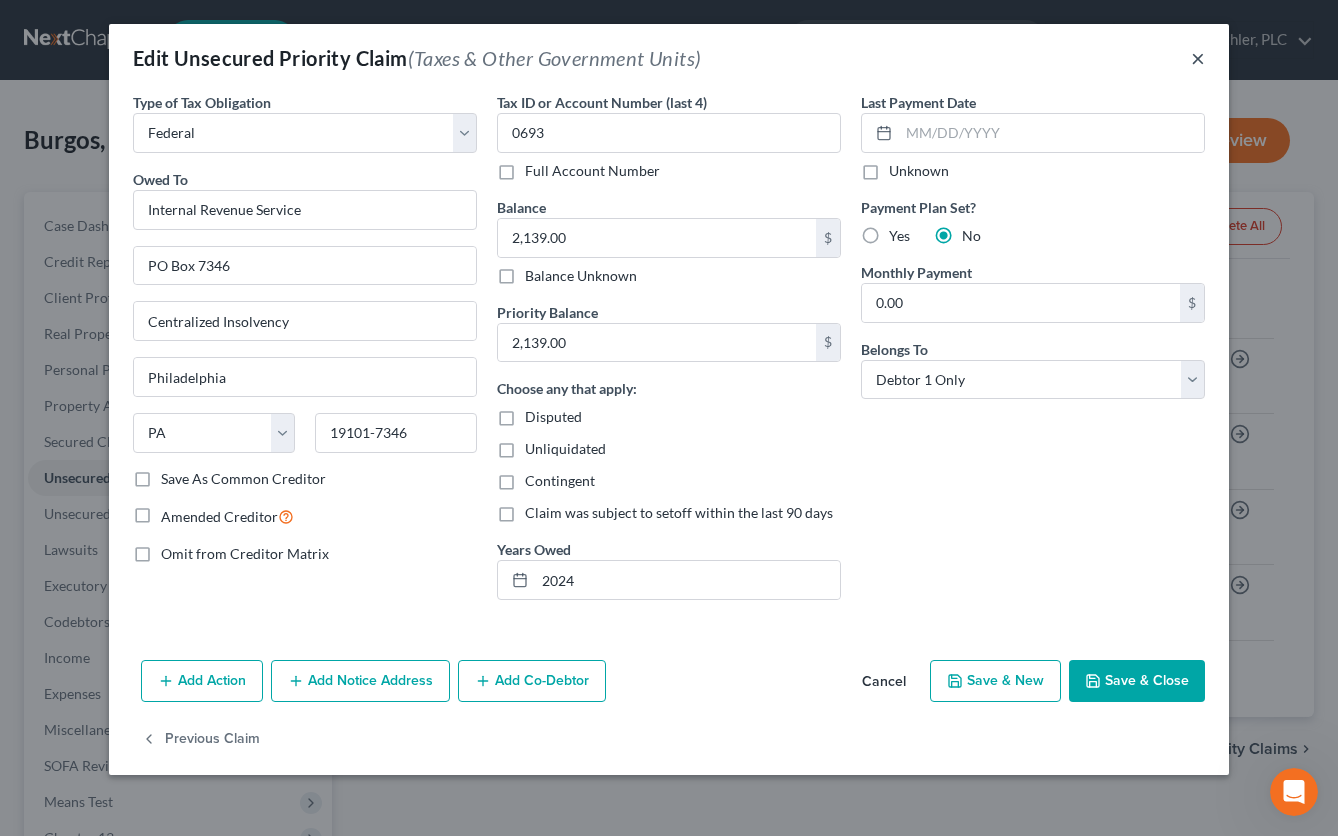 click on "×" at bounding box center [1198, 58] 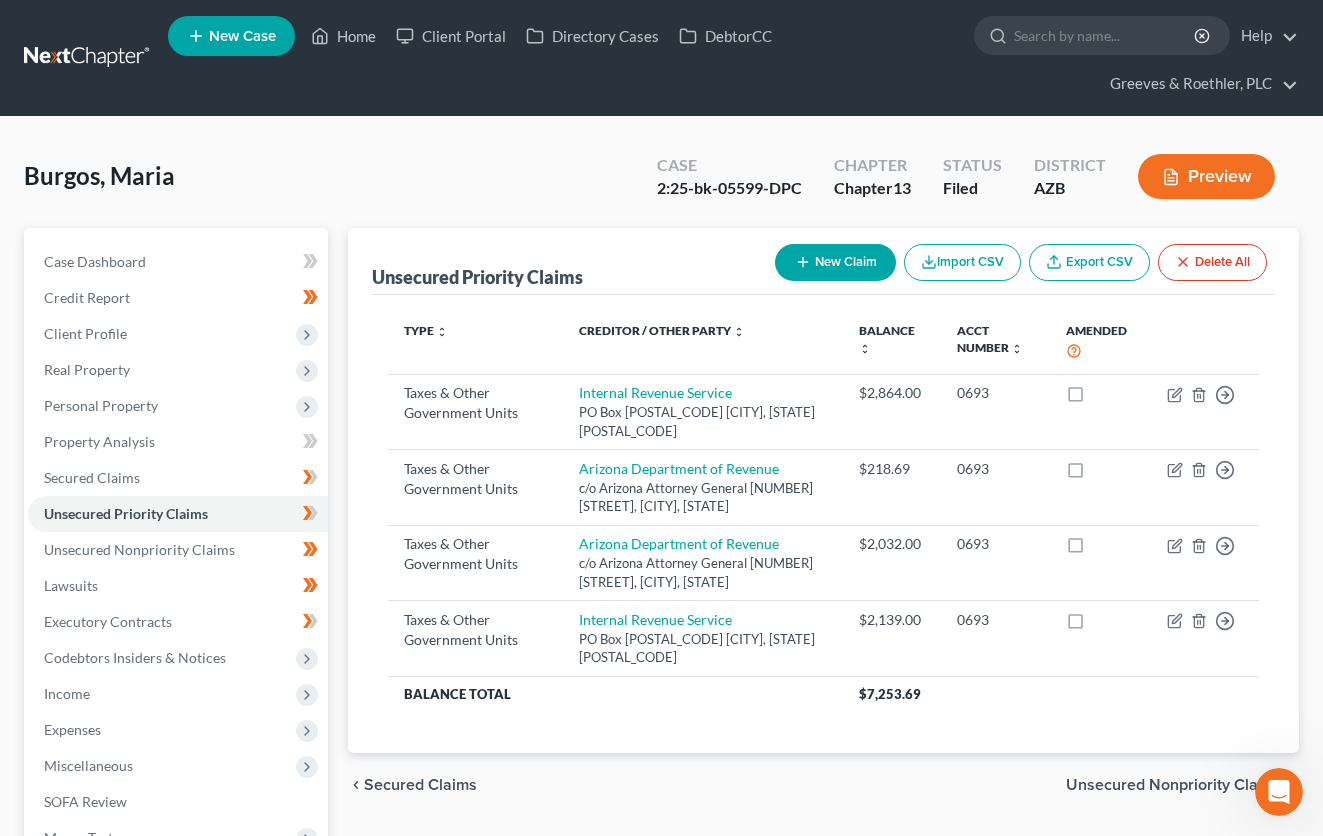 click on "Burgos, Maria Upgraded Case 2:25-bk-05599-DPC Chapter Chapter  13 Status Filed District AZB Preview Petition Navigation
Case Dashboard
Invoices
Payments
Payments
Credit Report" at bounding box center [661, 608] 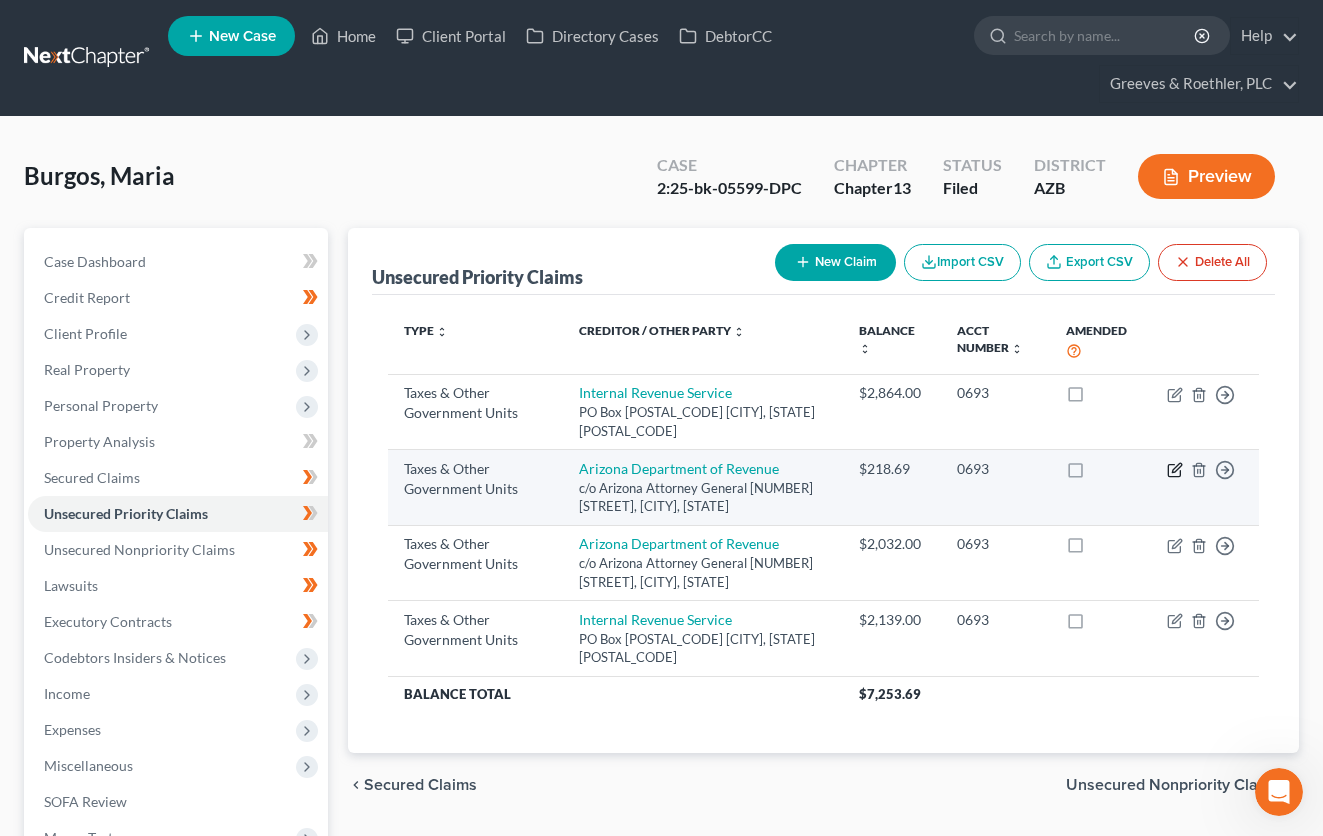 click 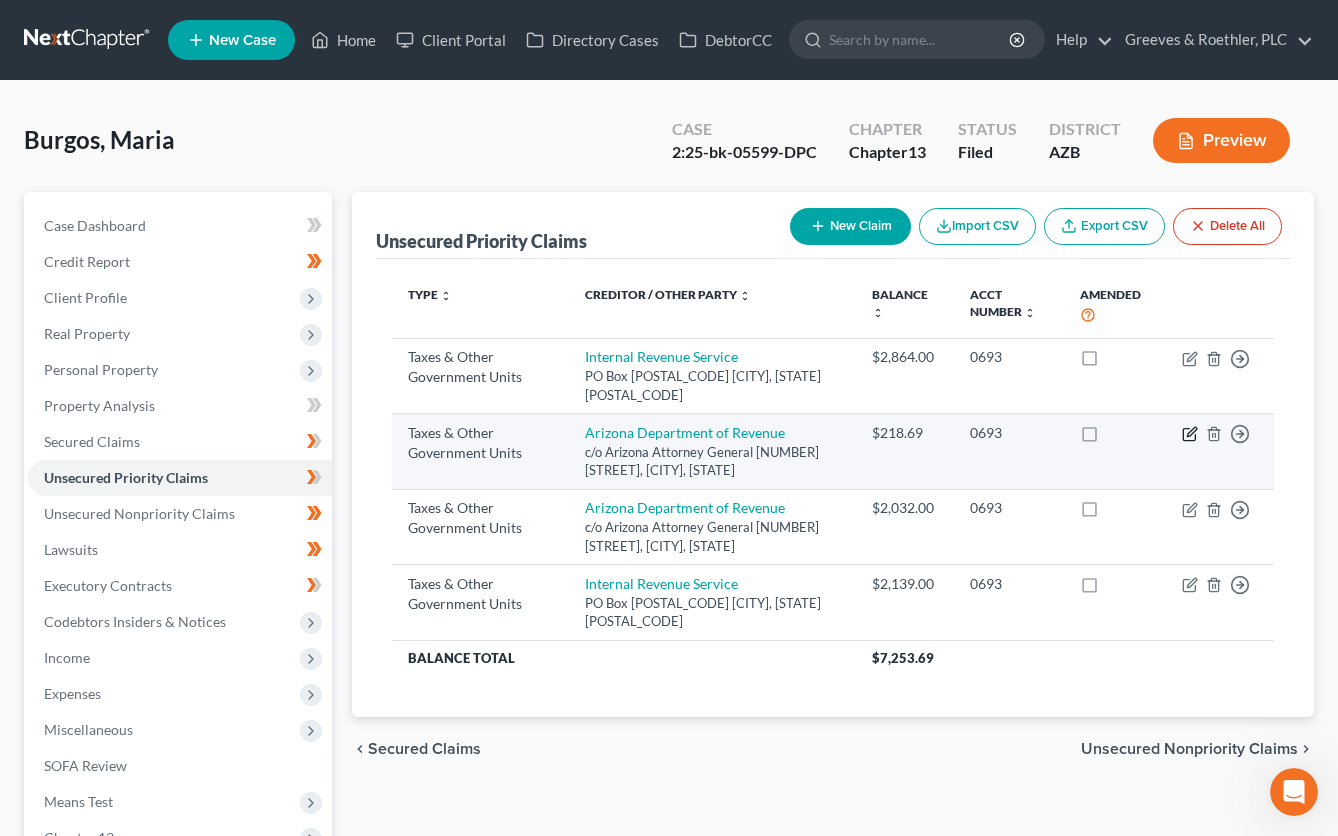 select on "2" 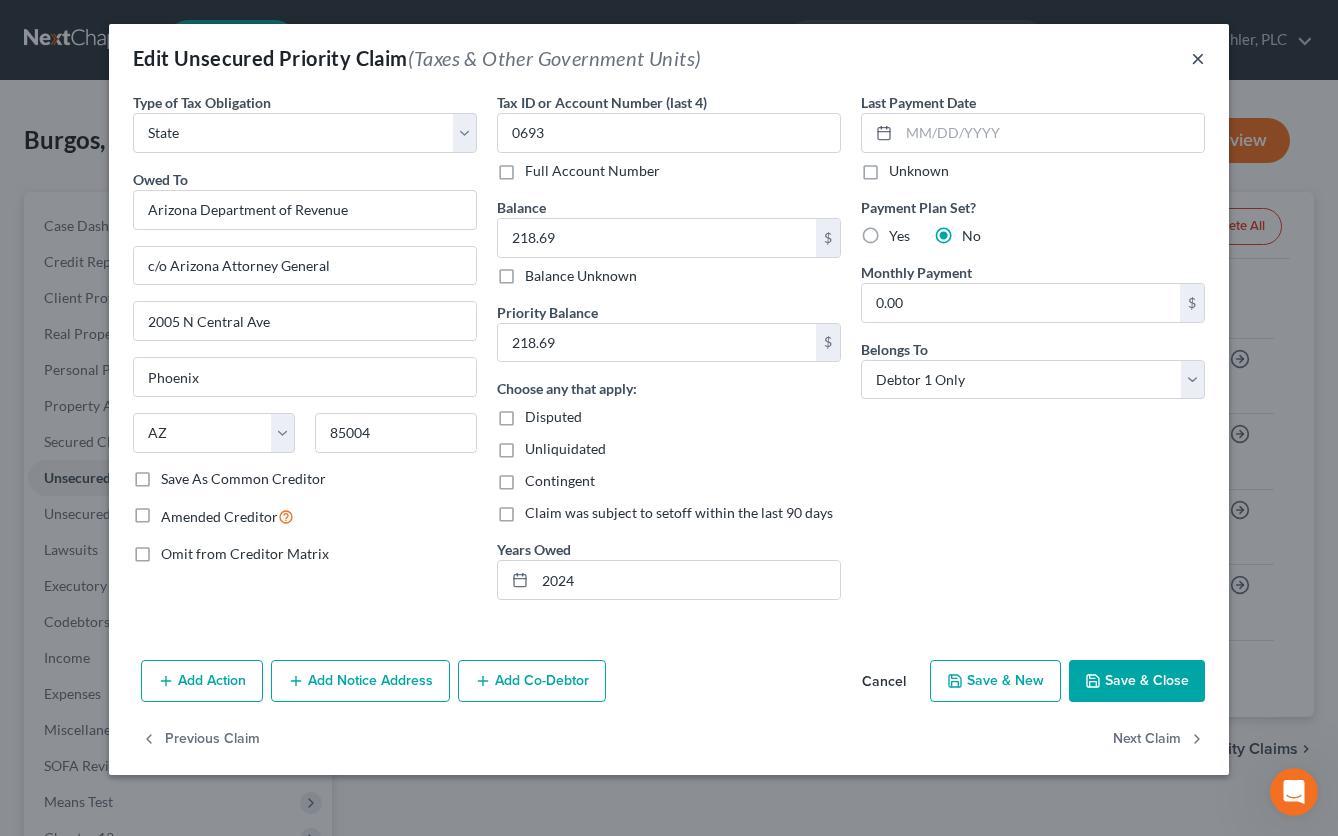 click on "×" at bounding box center (1198, 58) 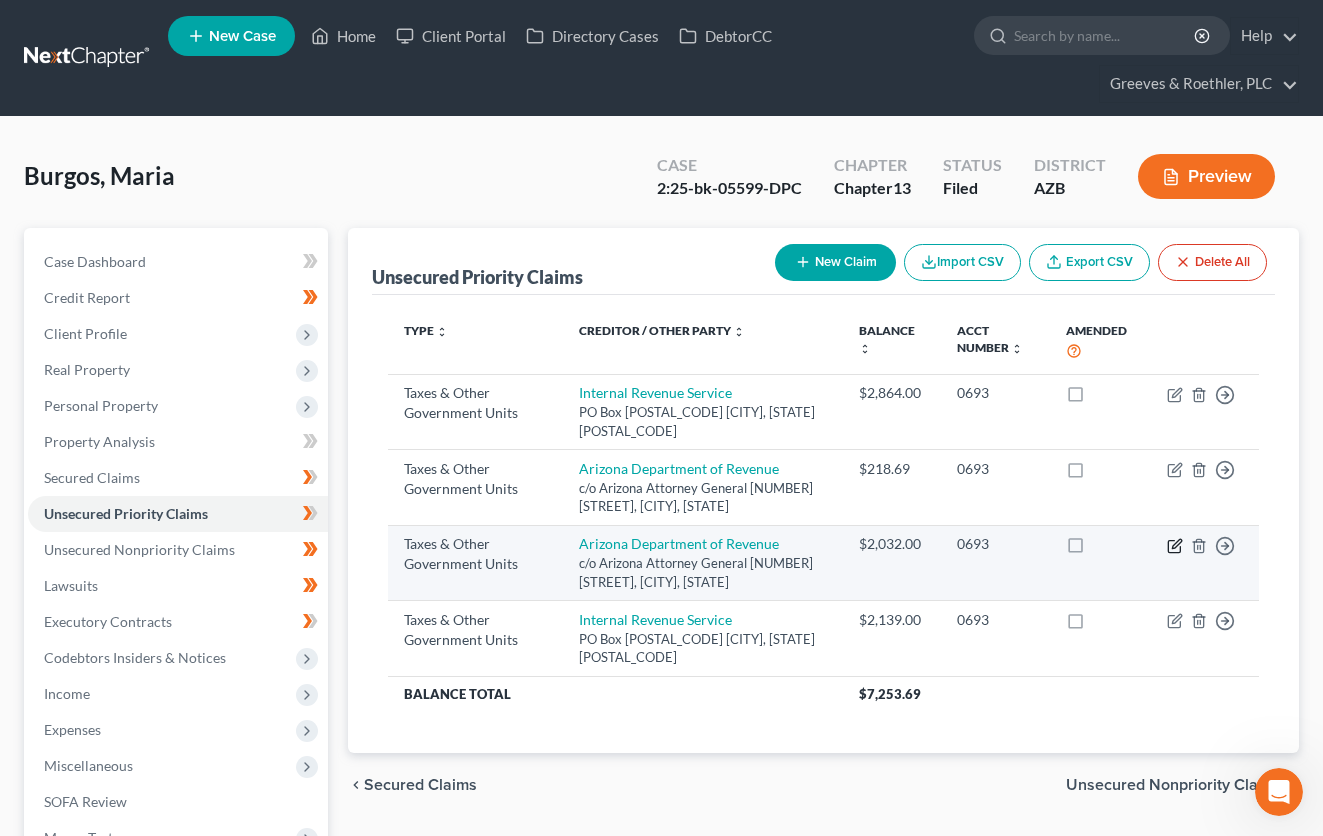 click 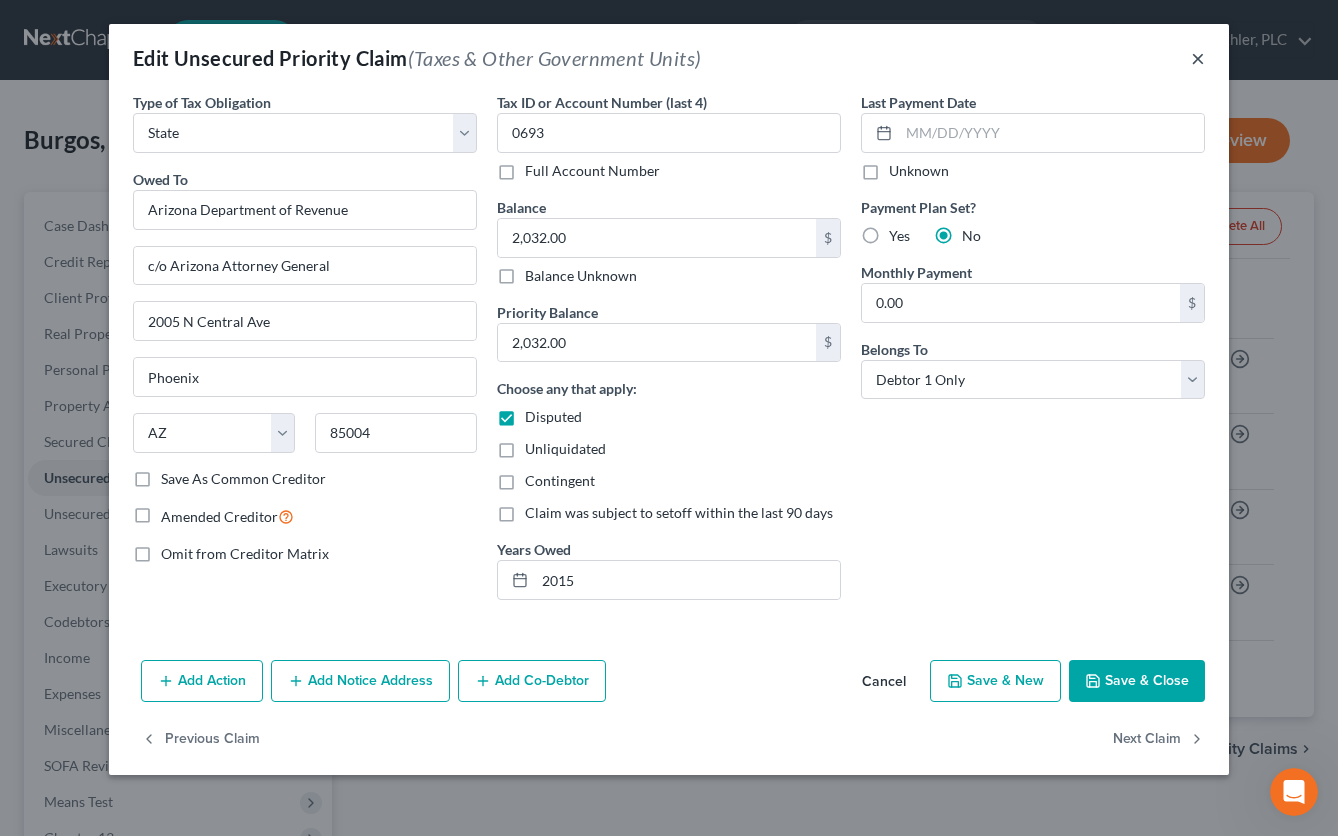 click on "×" at bounding box center [1198, 58] 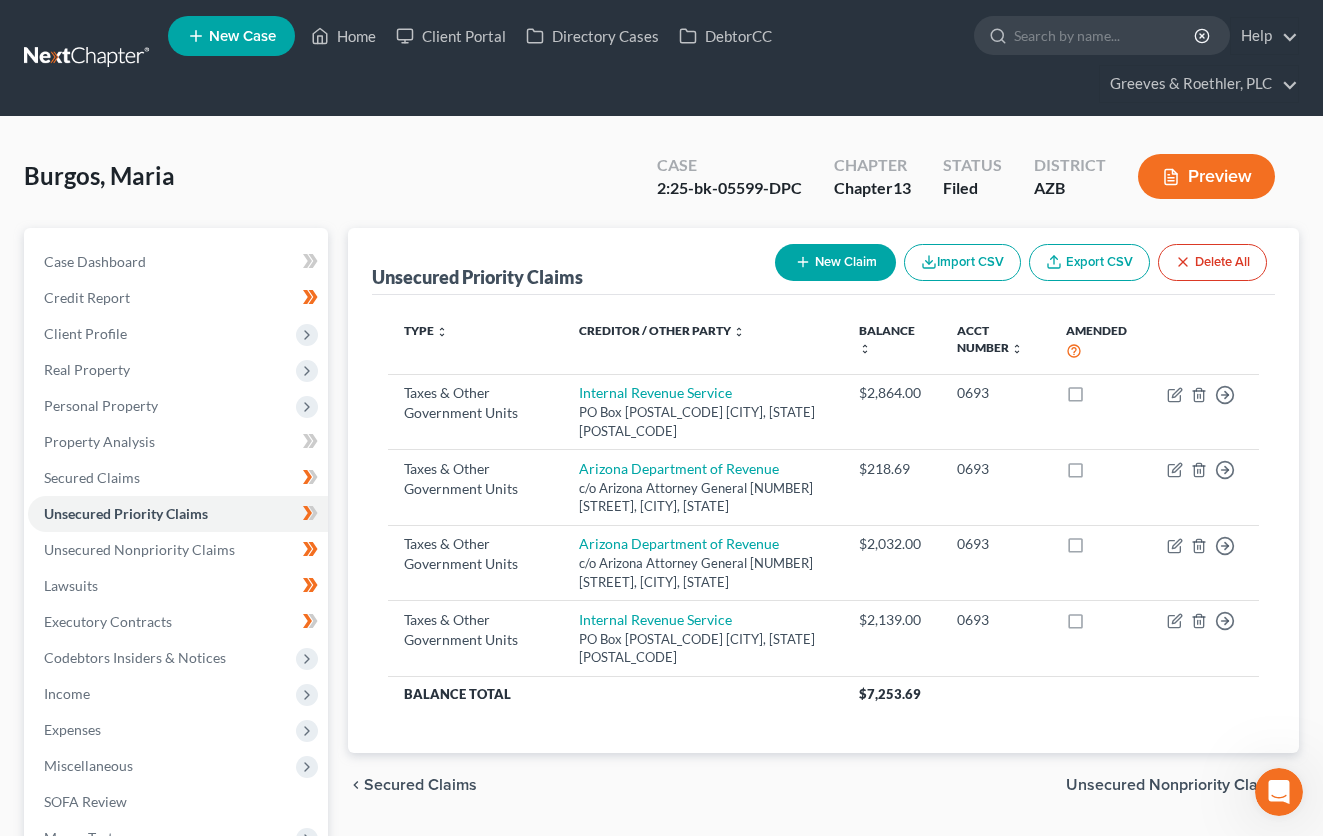 click on "New Case Home Client Portal Directory Cases DebtorCC         - No Result - See all results Or Press Enter... Help Help Center Webinars Training Videos What's new Greeves & Roethler, PLC Greeves & Roethler, PLC scott@[COMPANY_NAME].com My Account Settings Plan + Billing Account Add-Ons Upgrade to Whoa Log out" at bounding box center (733, 58) 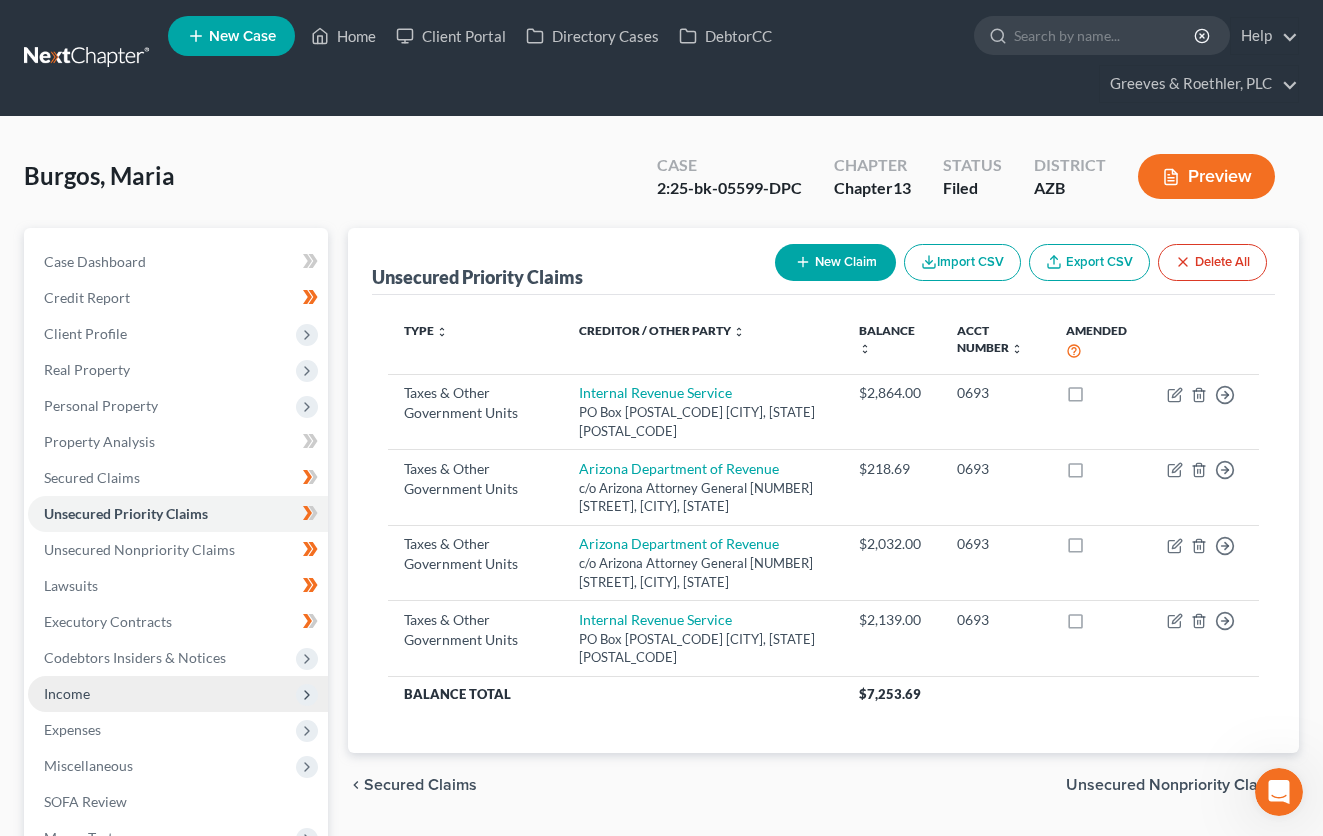 click on "Income" at bounding box center (178, 694) 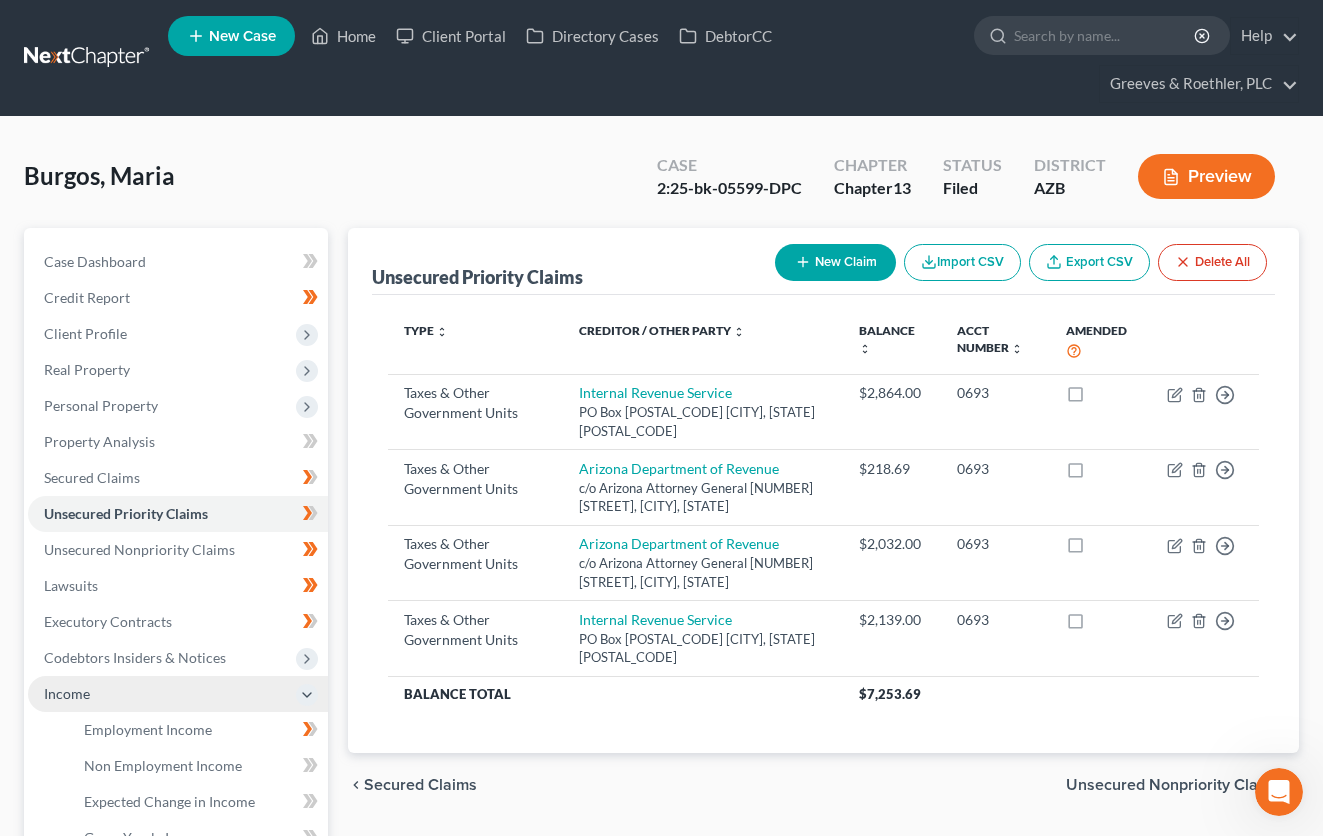 click on "Income" at bounding box center [178, 694] 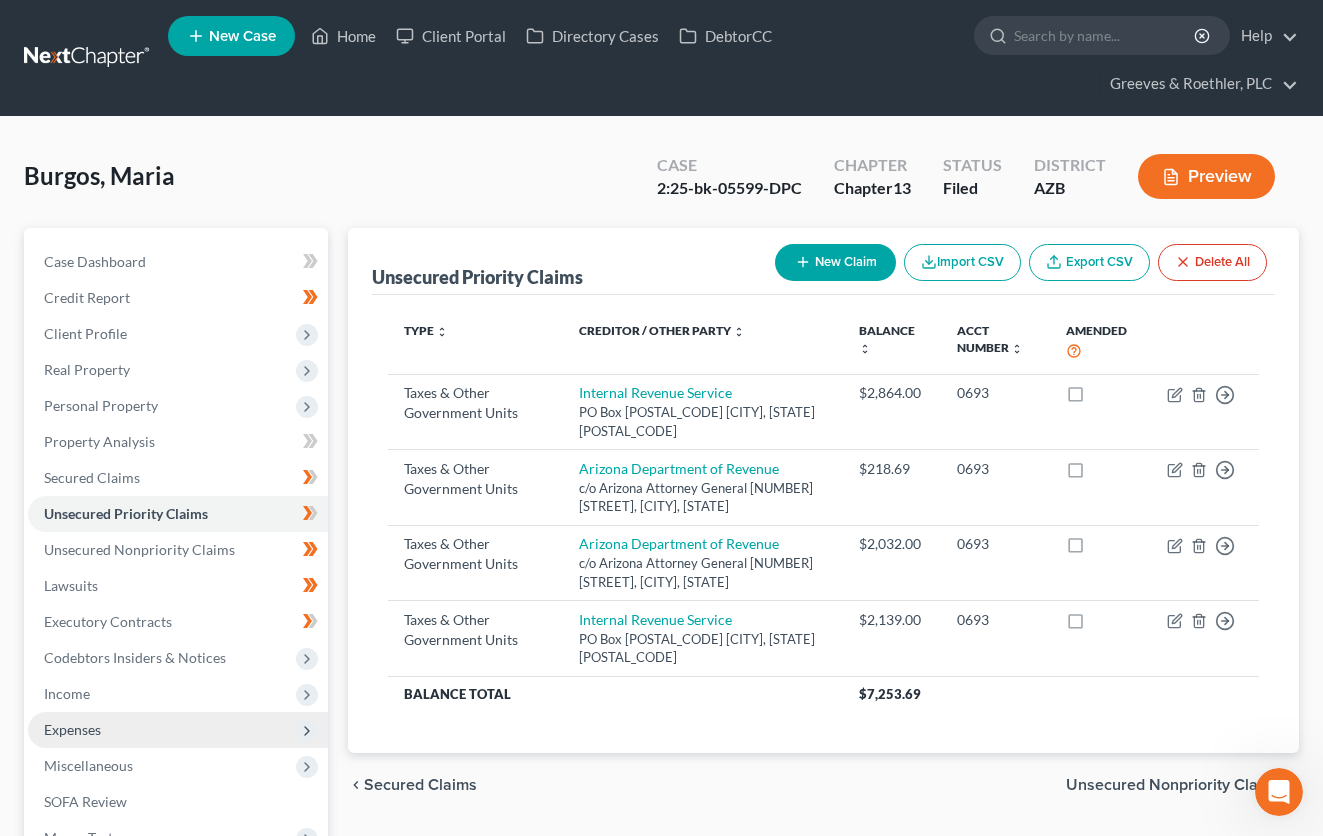 click on "Expenses" at bounding box center (178, 730) 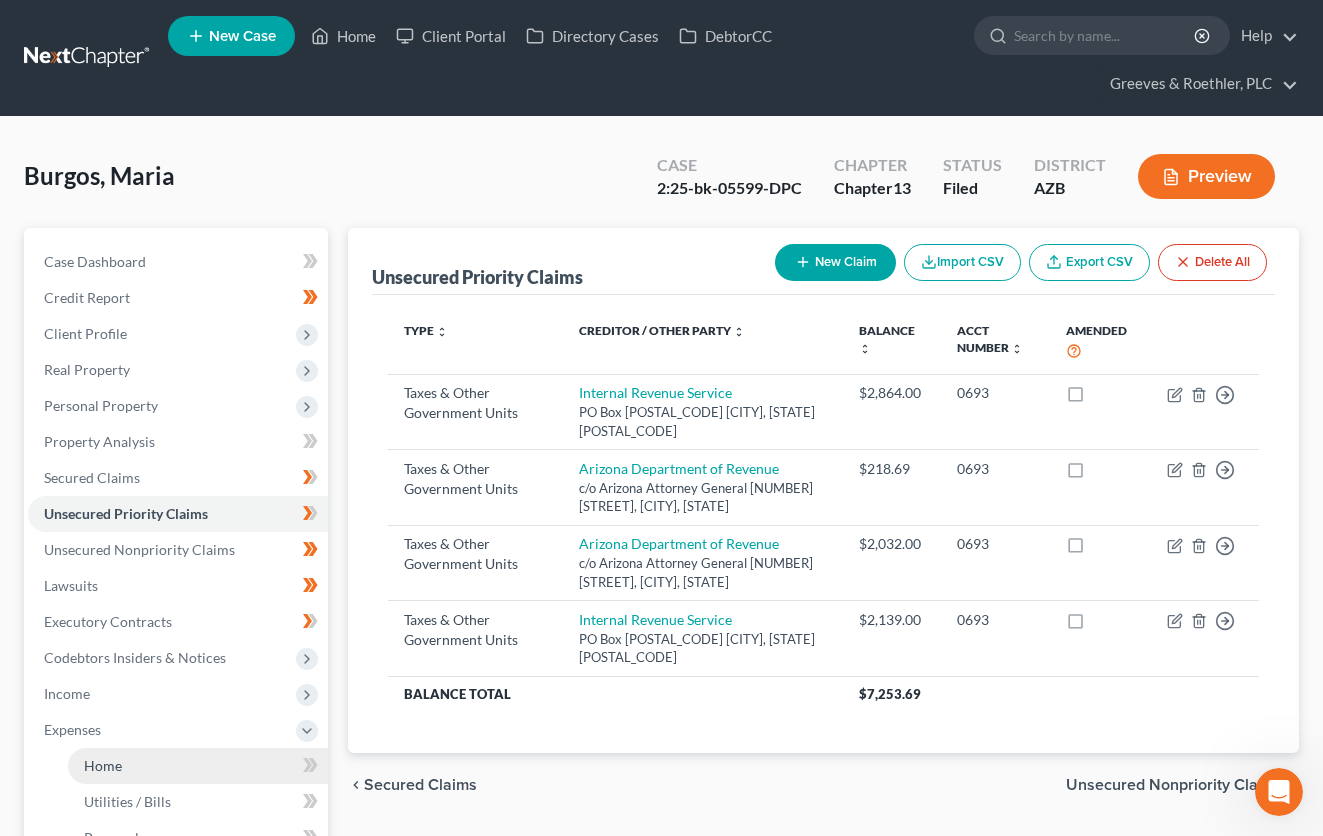 click on "Home" at bounding box center [198, 766] 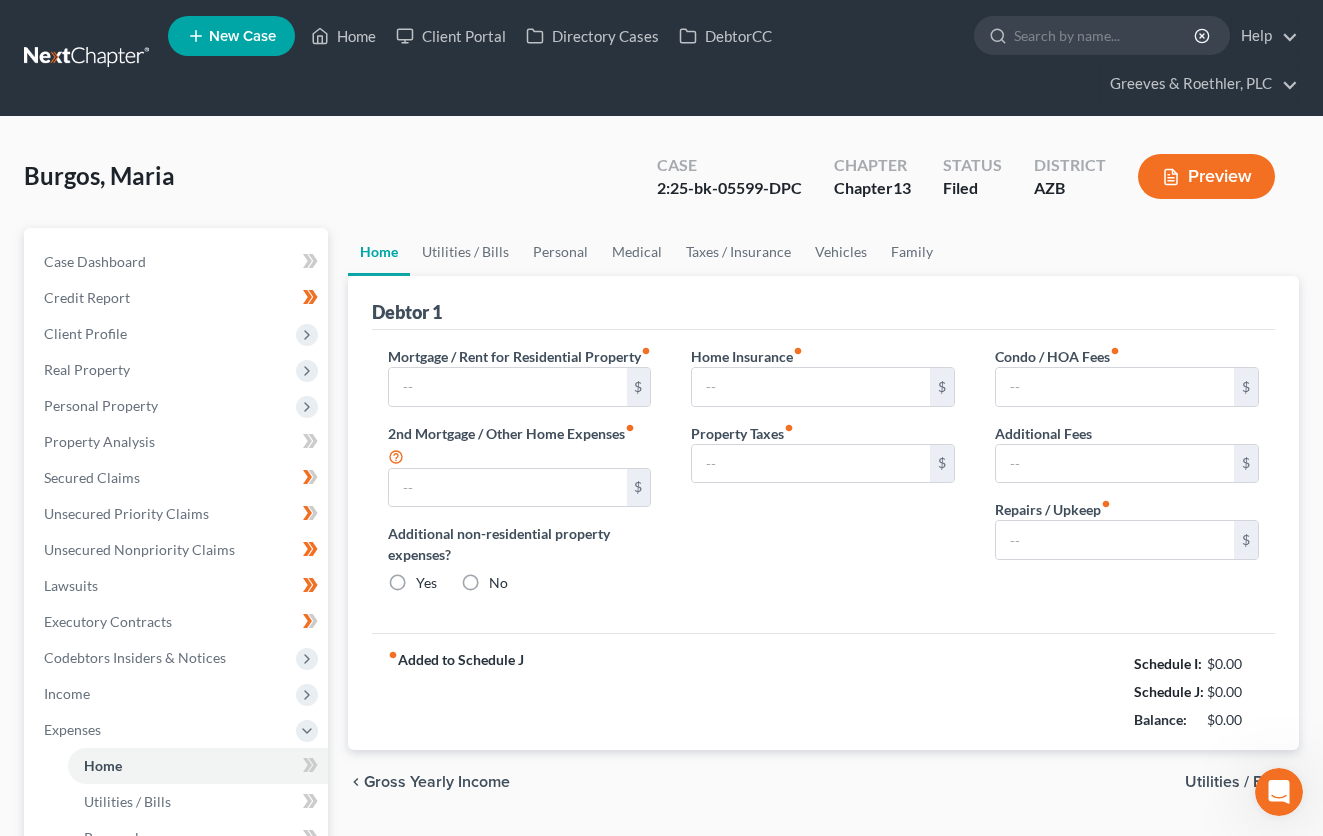 type on "1,600.00" 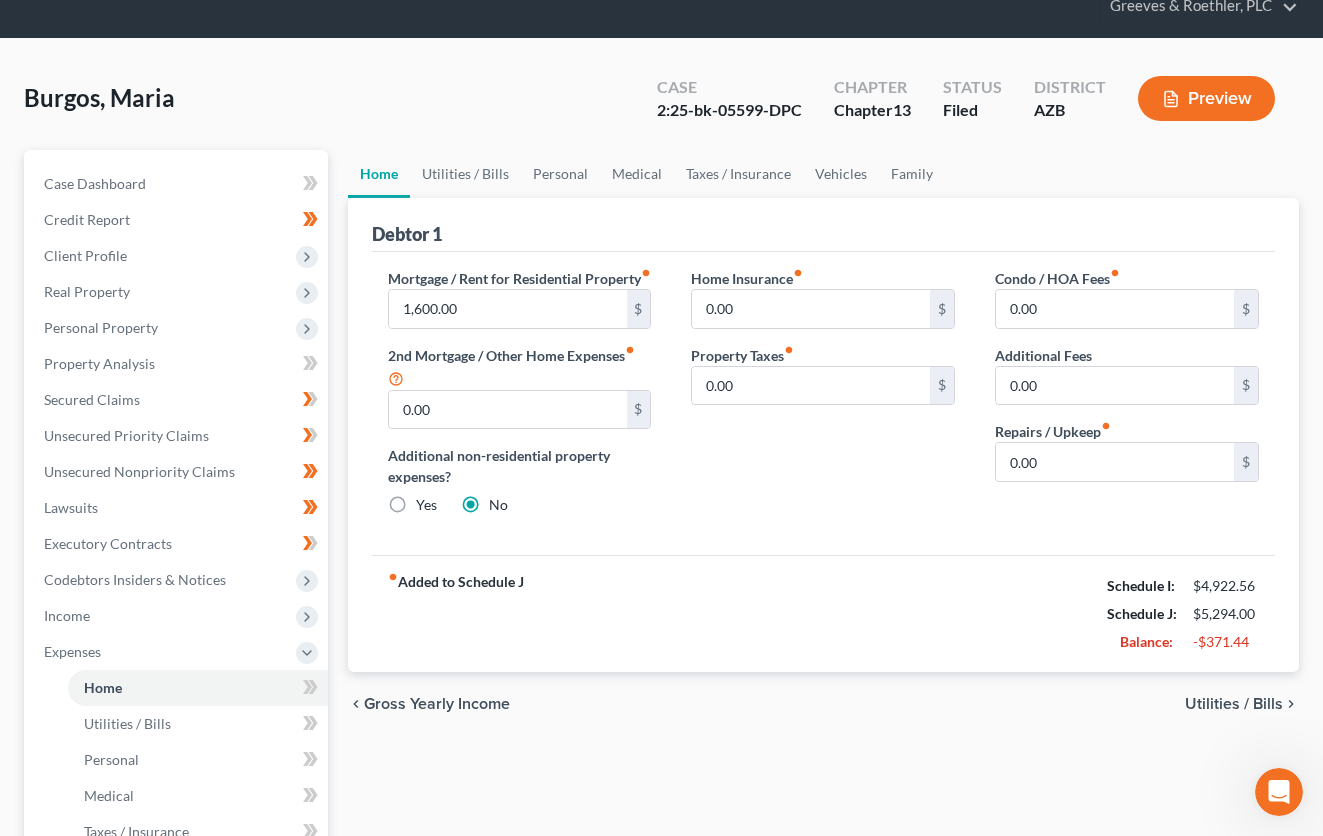 scroll, scrollTop: 36, scrollLeft: 0, axis: vertical 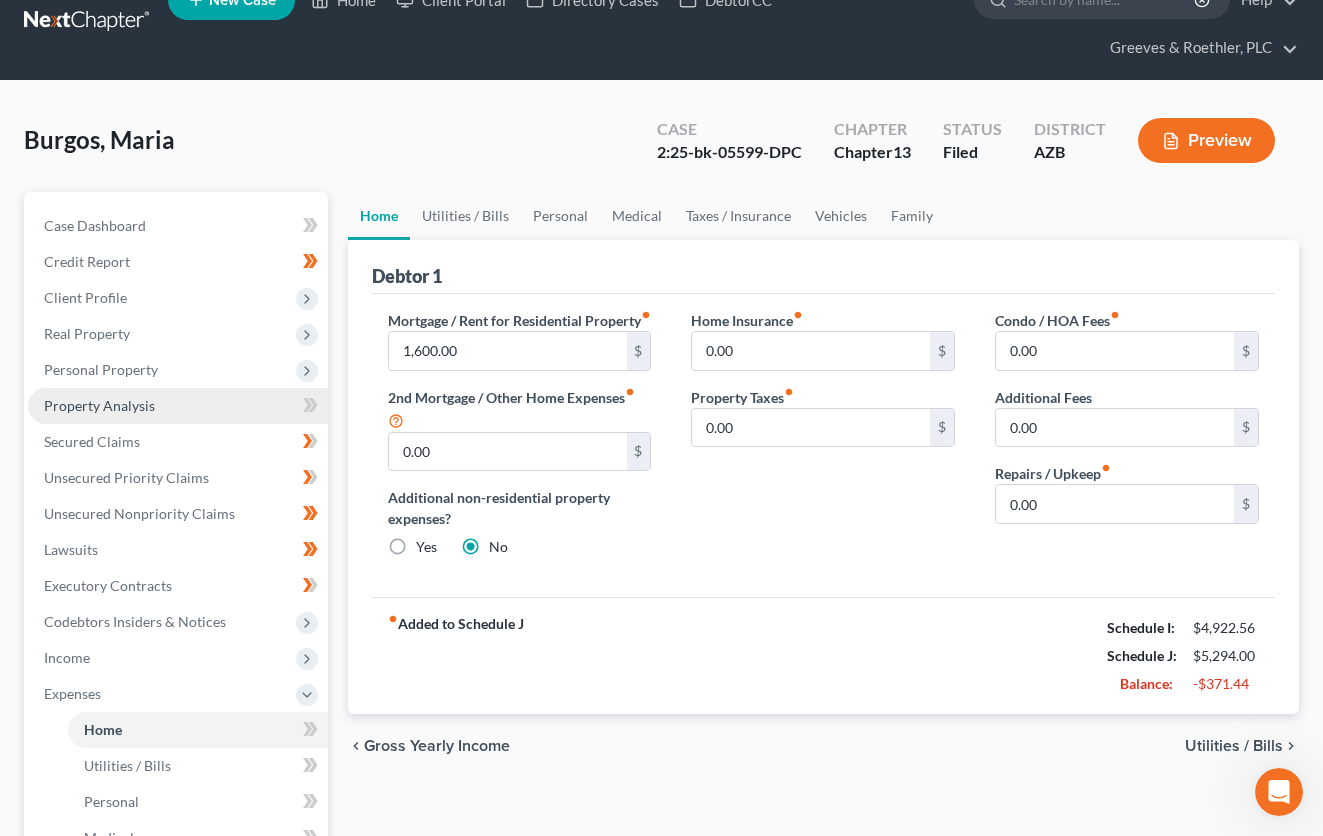 click on "Property Analysis" at bounding box center [178, 406] 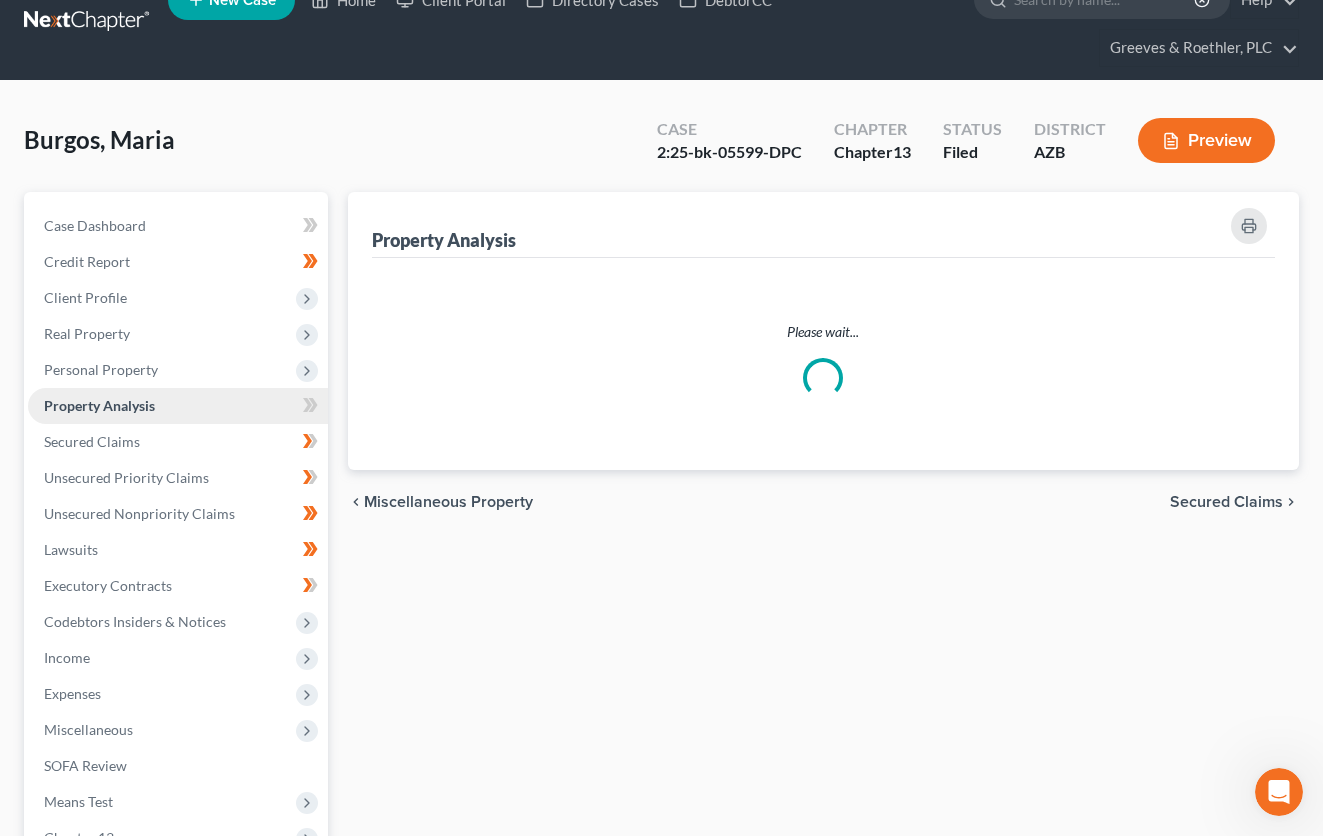 scroll, scrollTop: 0, scrollLeft: 0, axis: both 